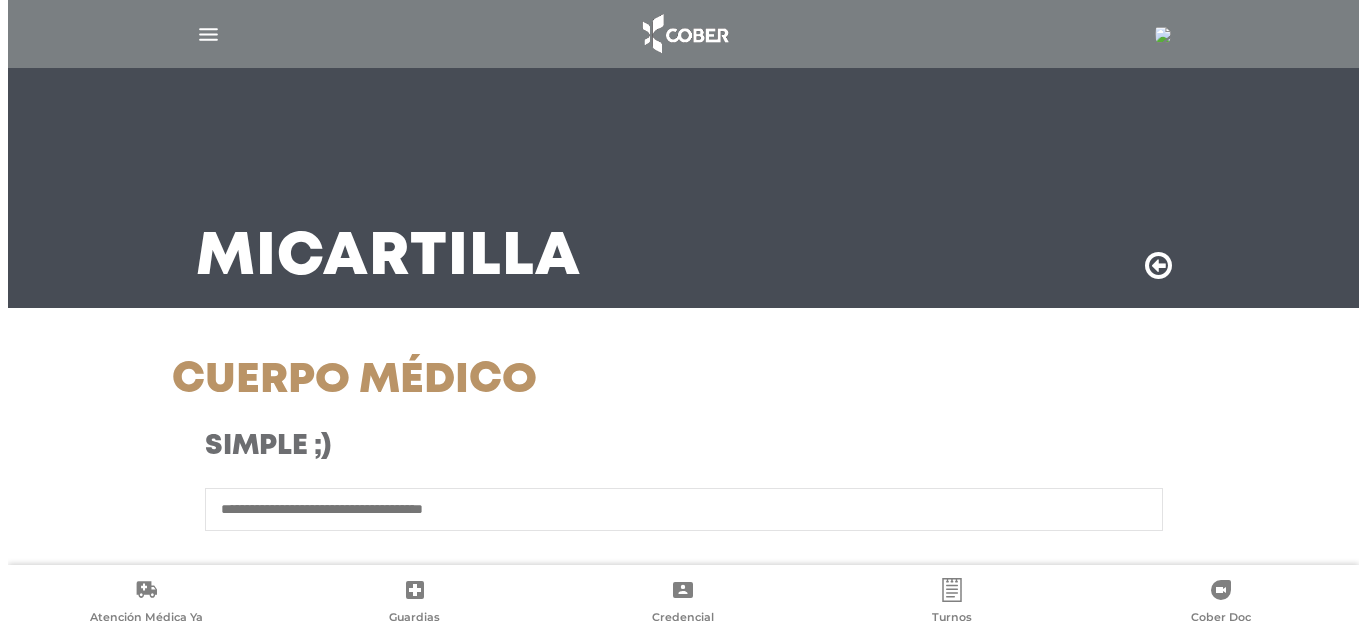 scroll, scrollTop: 0, scrollLeft: 0, axis: both 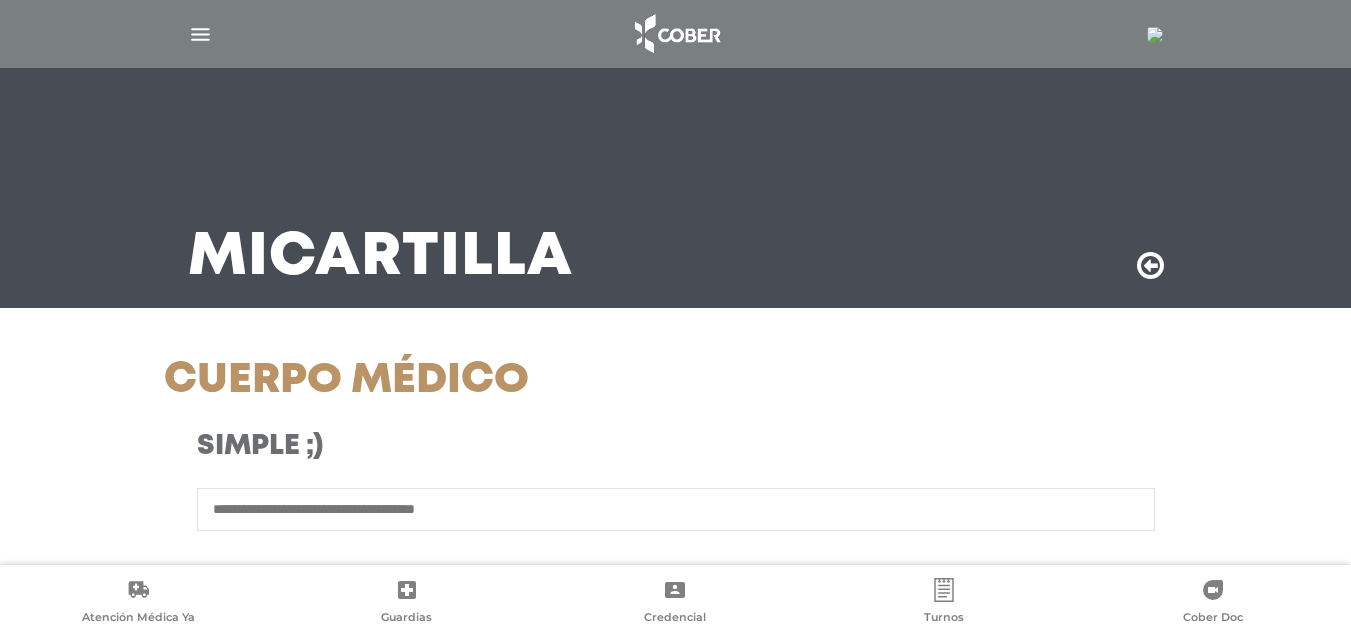 click at bounding box center (1155, 35) 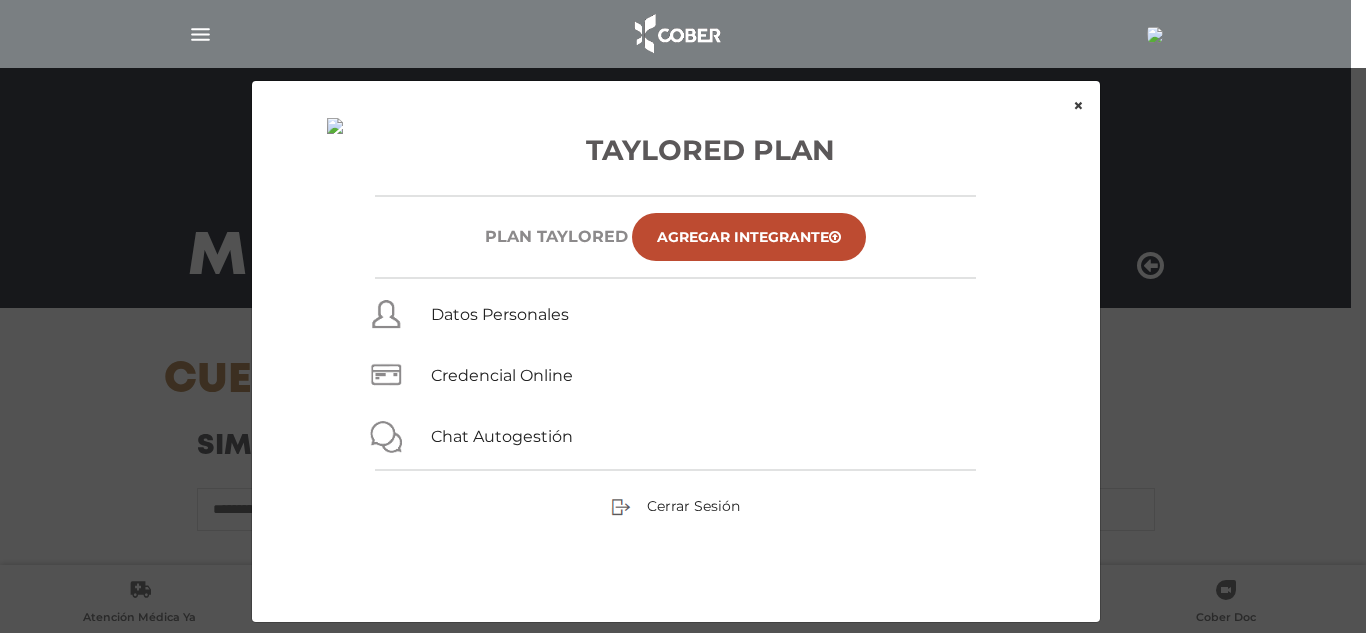 click on "Taylored Plan
Plan TAYLORED
Agregar Integrante
Datos Personales
Credencial Online
Chat Autogestión
Cerrar Sesión" at bounding box center [676, 367] 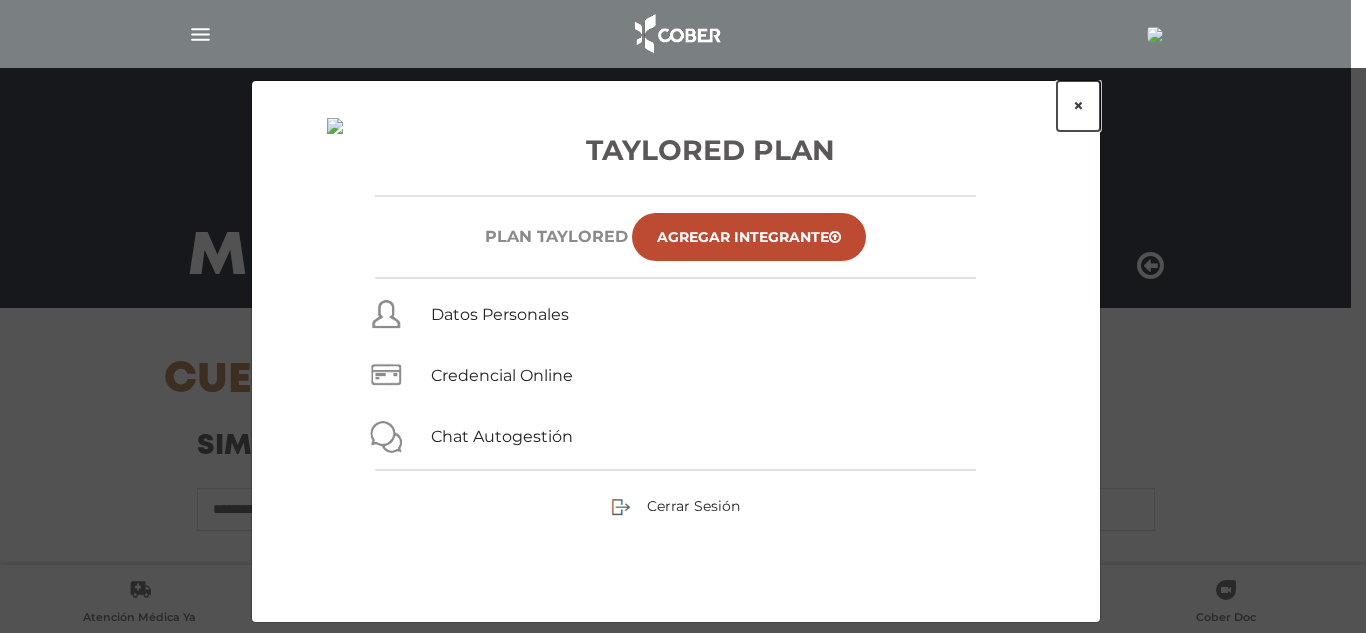 click on "×" at bounding box center (1078, 106) 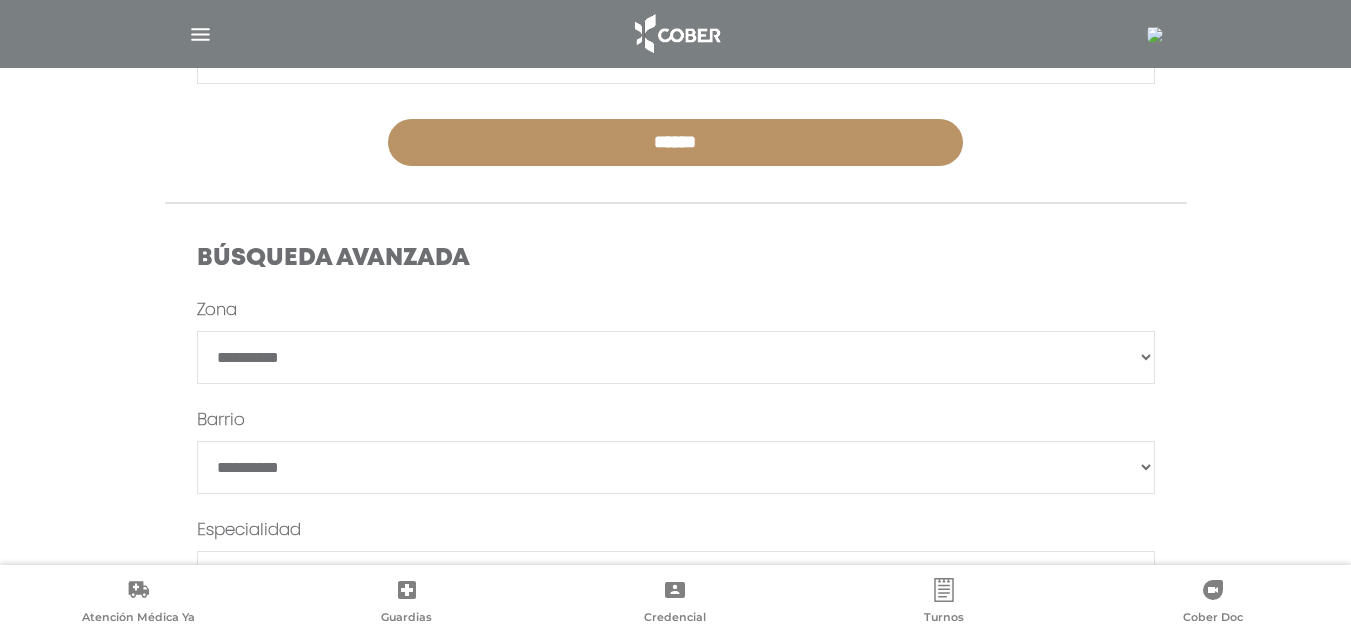 scroll, scrollTop: 600, scrollLeft: 0, axis: vertical 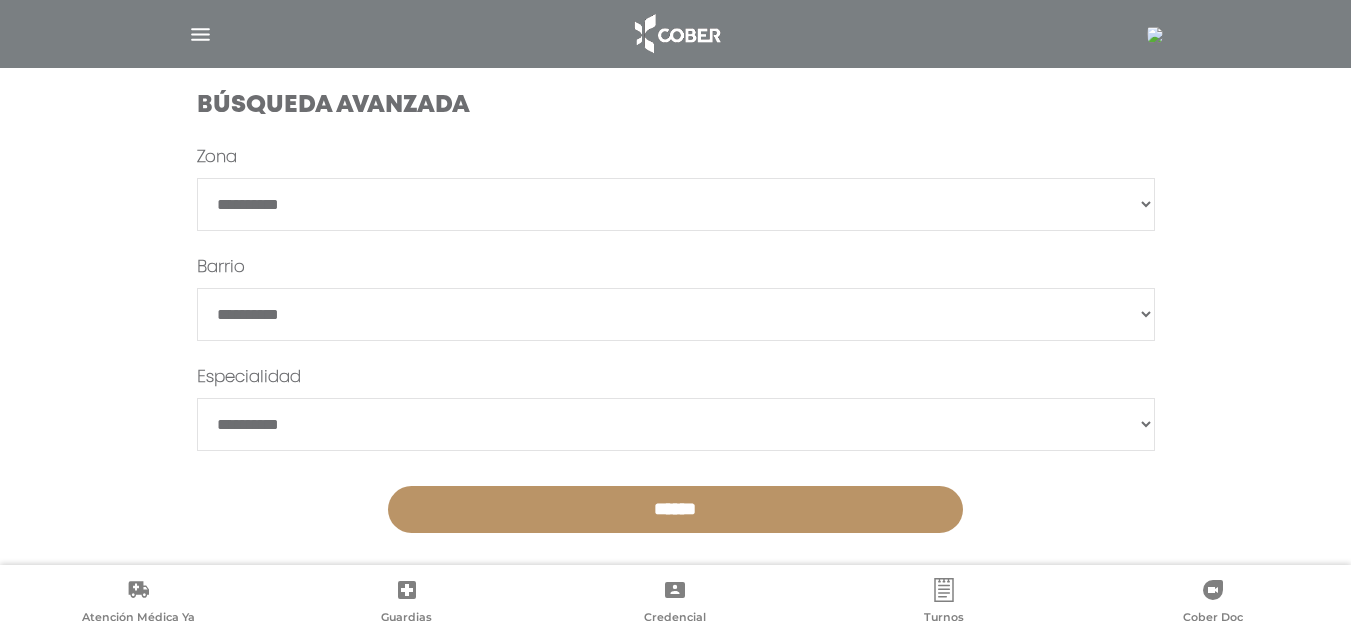 click on "**********" at bounding box center [676, 204] 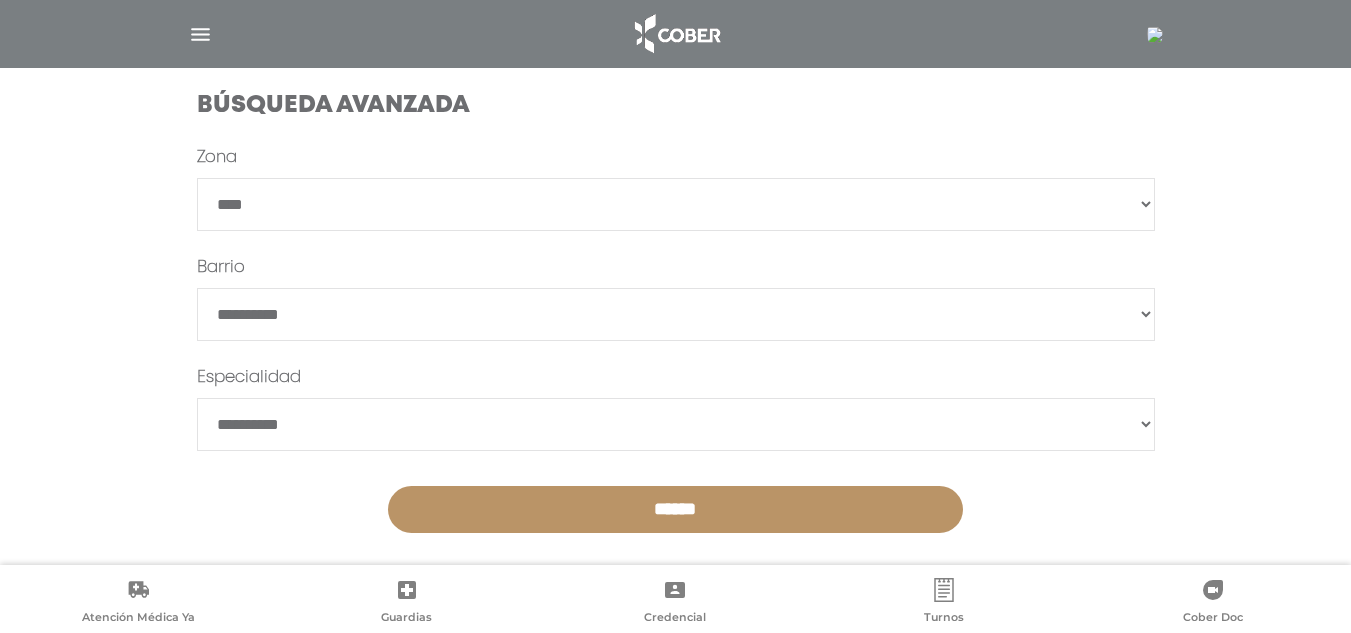 click on "**********" at bounding box center (676, 204) 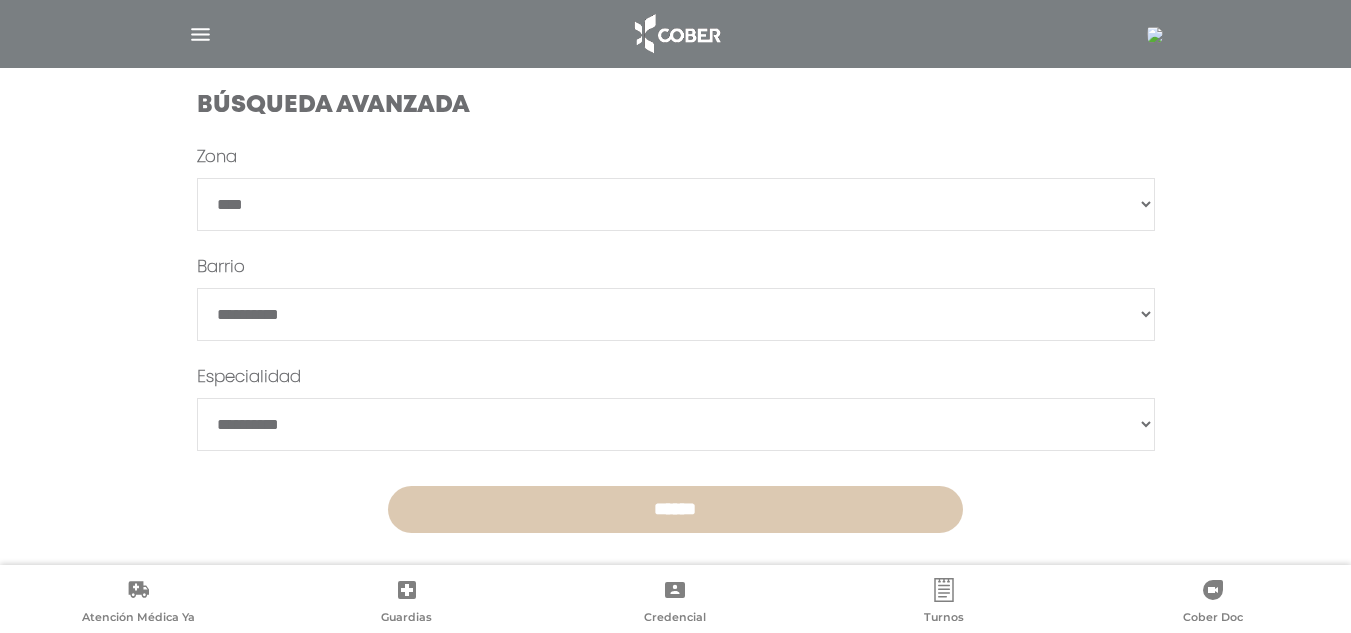 click on "******" at bounding box center [675, 509] 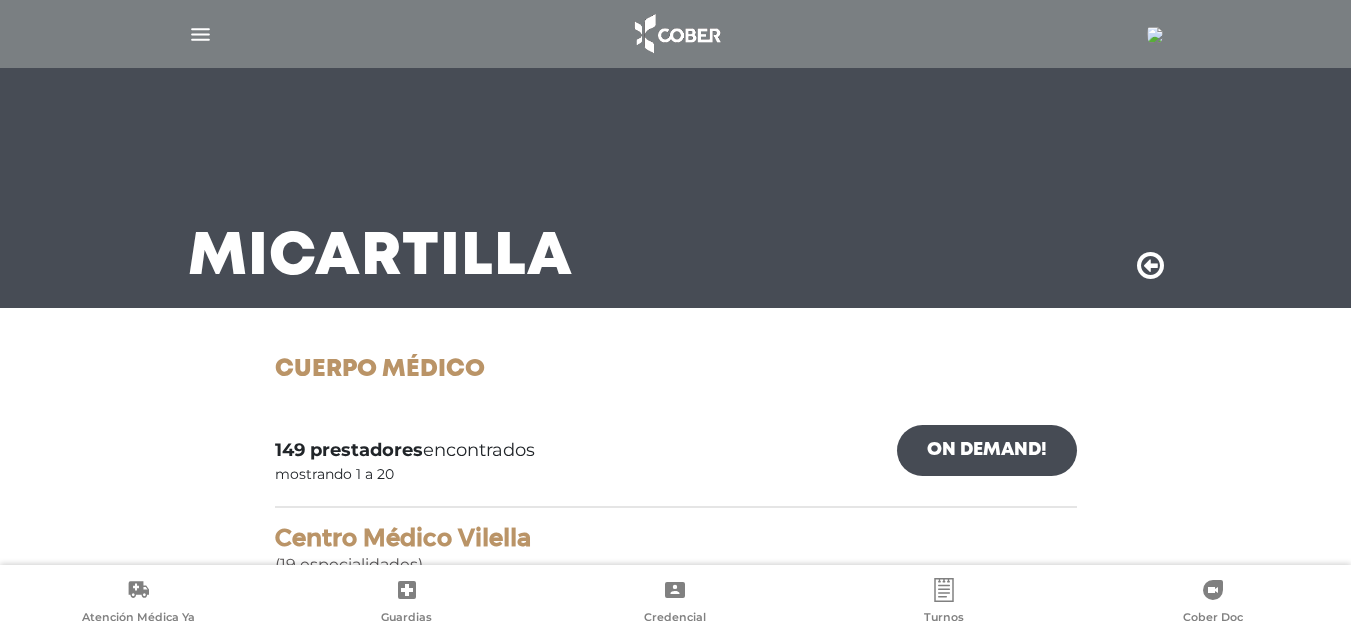 scroll, scrollTop: 0, scrollLeft: 0, axis: both 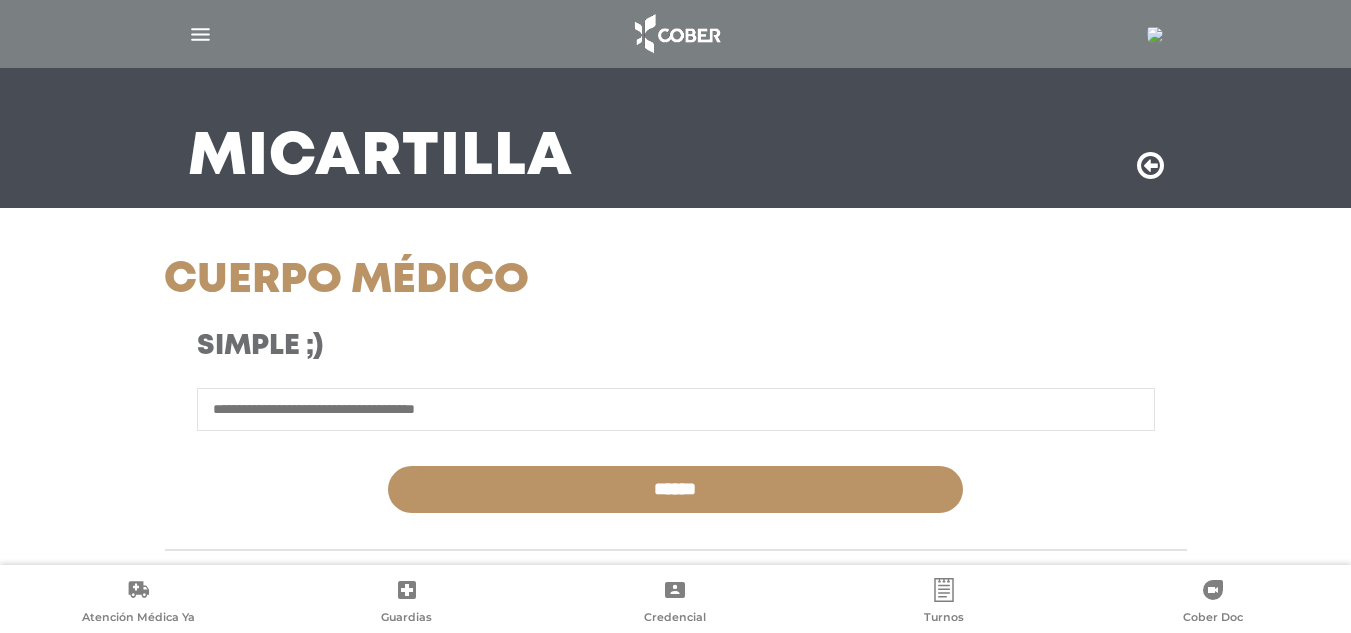 click at bounding box center (676, 409) 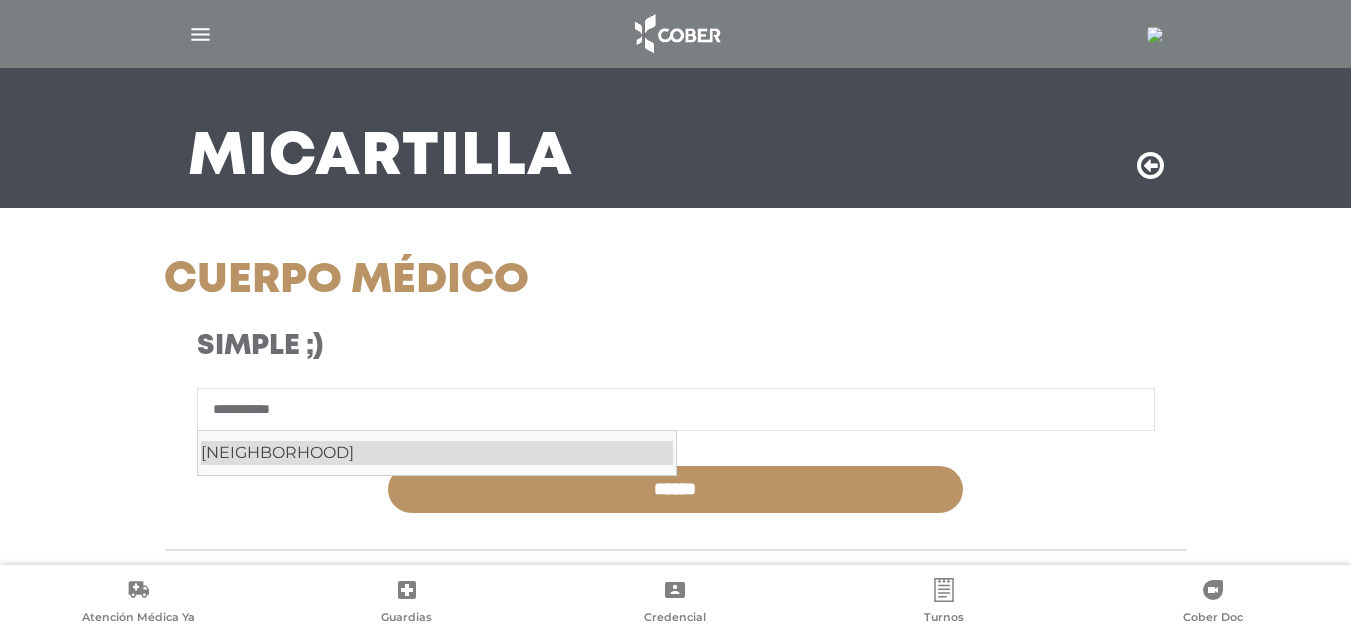 click on "Villa Crespo" at bounding box center [437, 453] 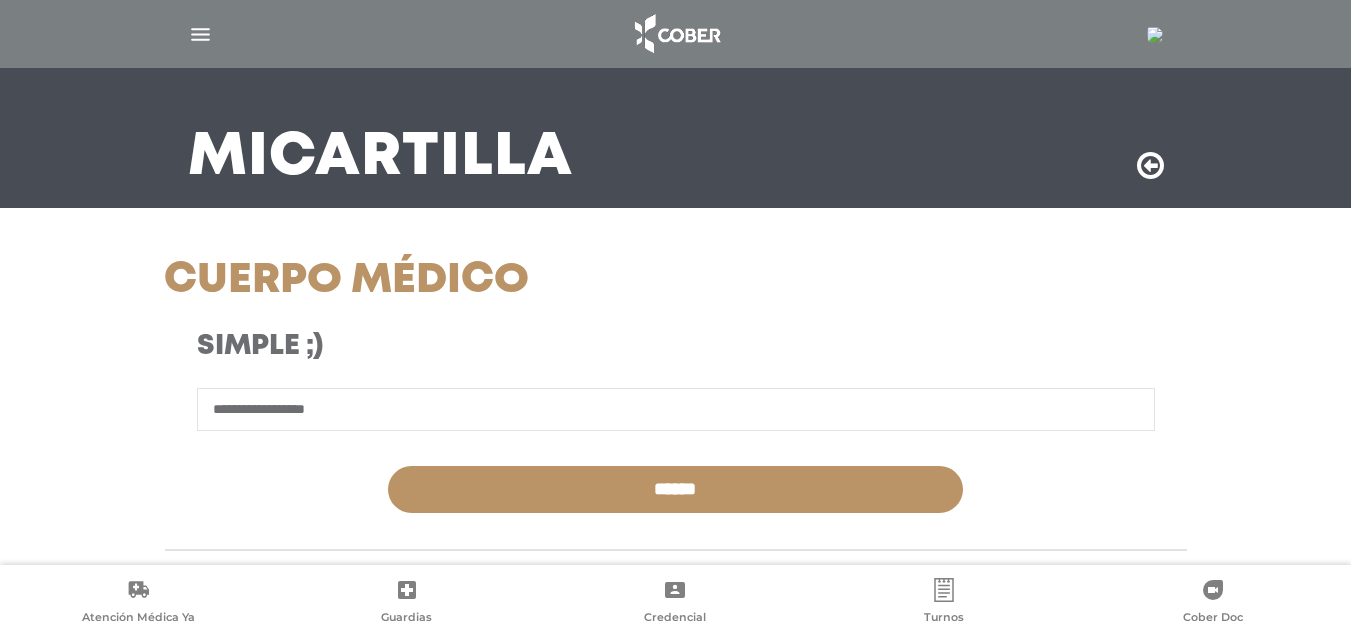 type on "**********" 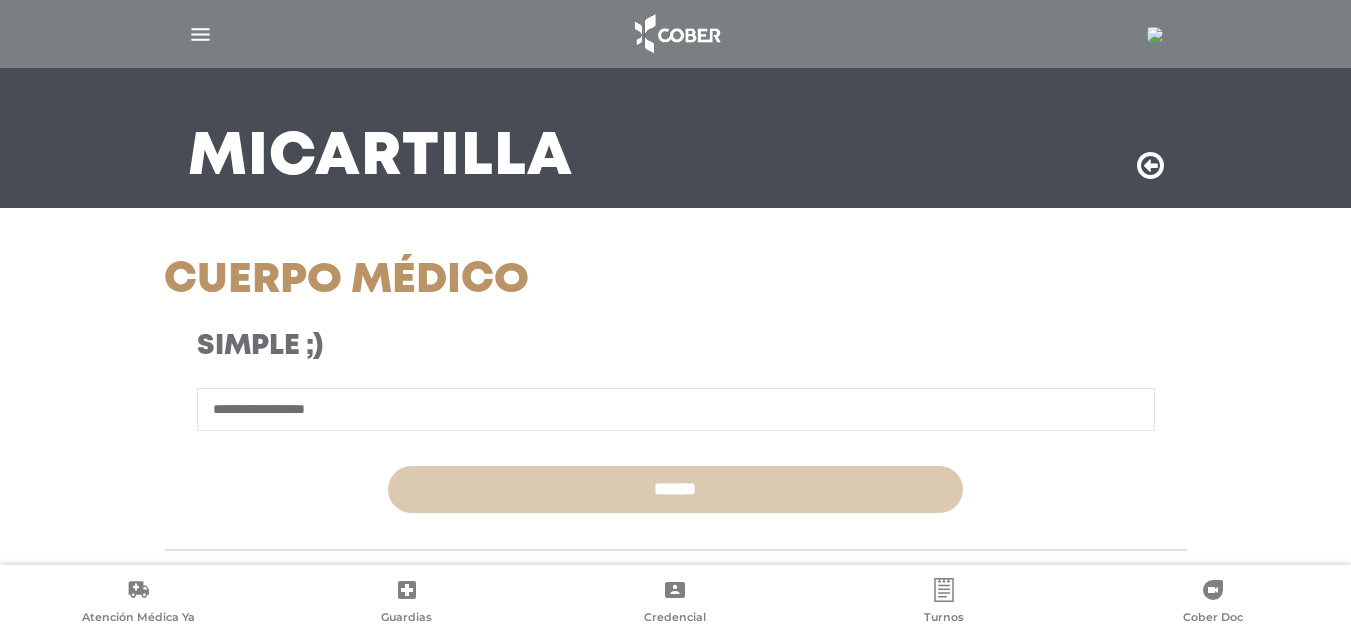 click on "******" at bounding box center [675, 489] 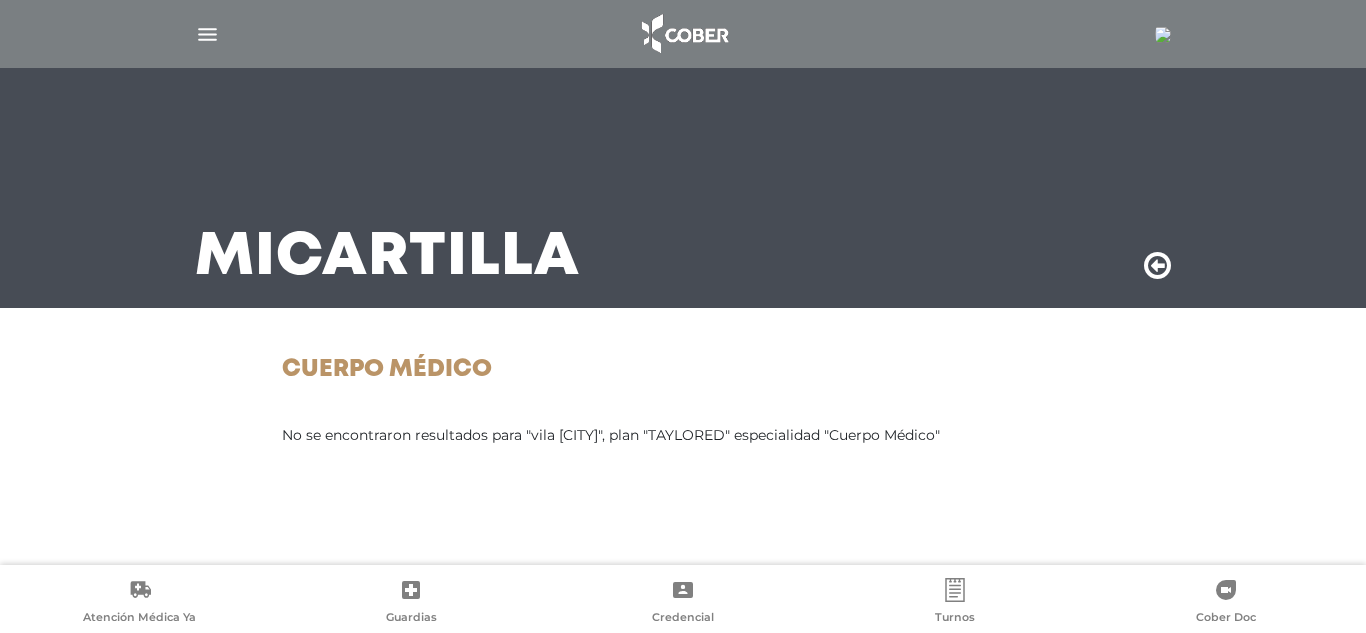 scroll, scrollTop: 0, scrollLeft: 0, axis: both 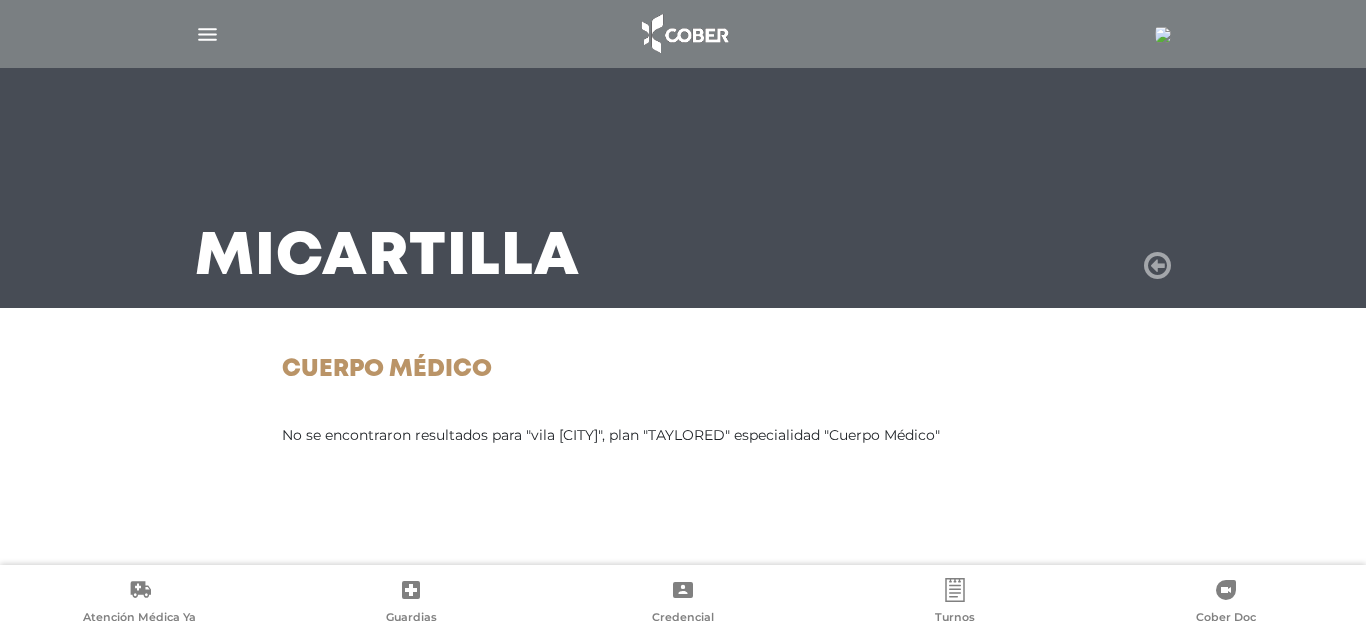 click at bounding box center [1157, 266] 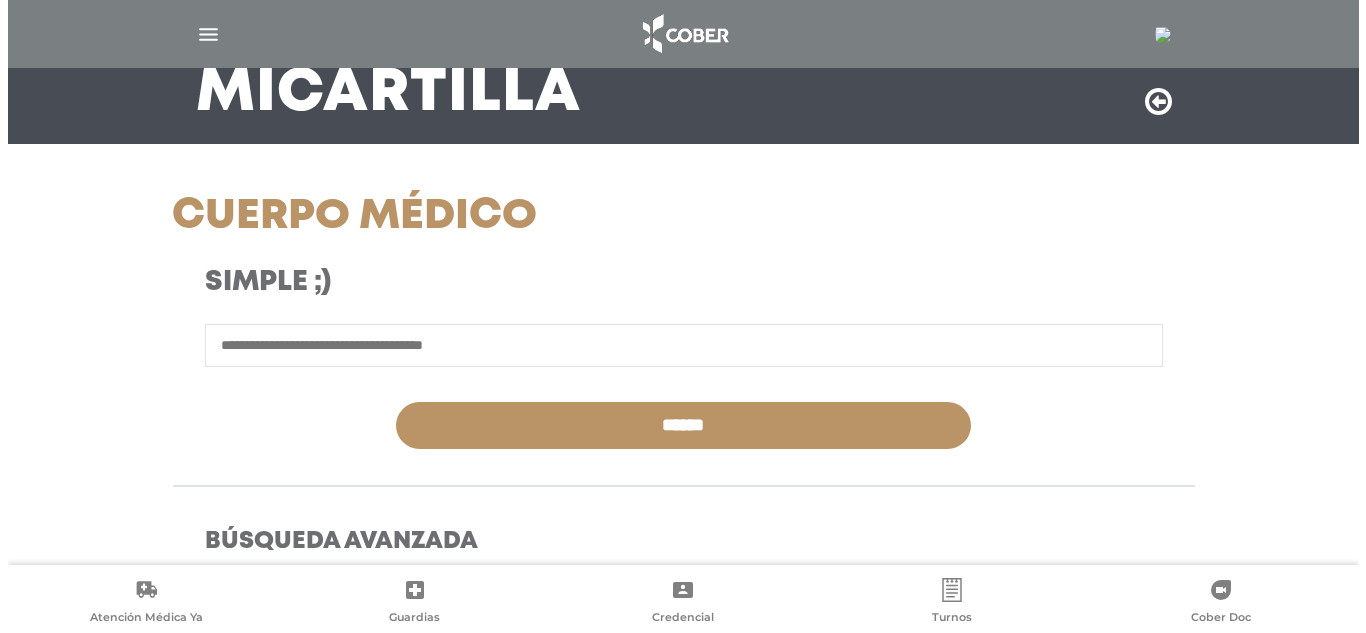 scroll, scrollTop: 200, scrollLeft: 0, axis: vertical 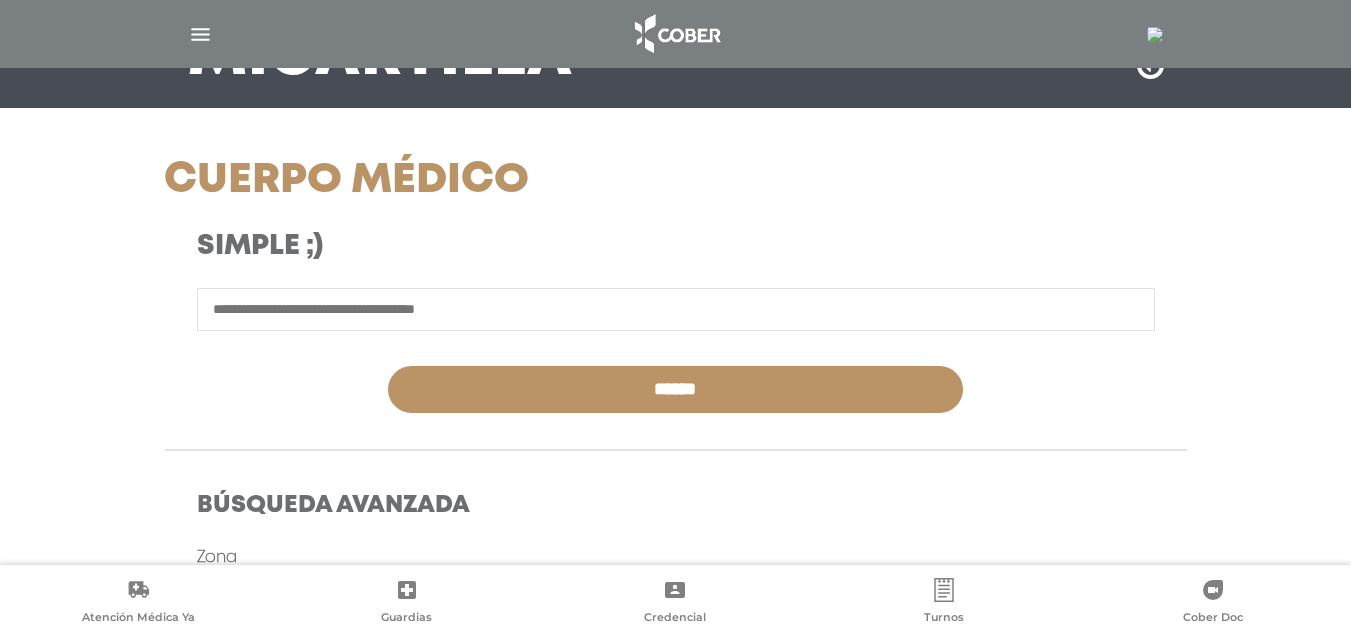 click at bounding box center (1155, 35) 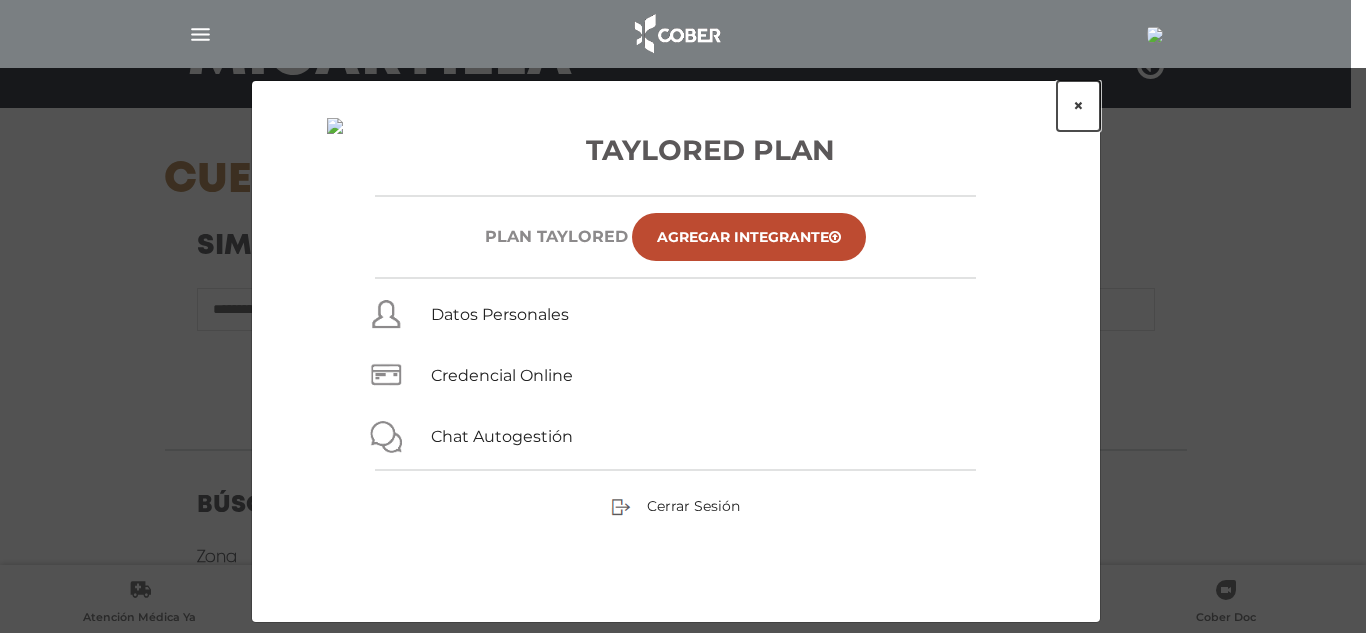 drag, startPoint x: 1076, startPoint y: 111, endPoint x: 1093, endPoint y: 94, distance: 24.04163 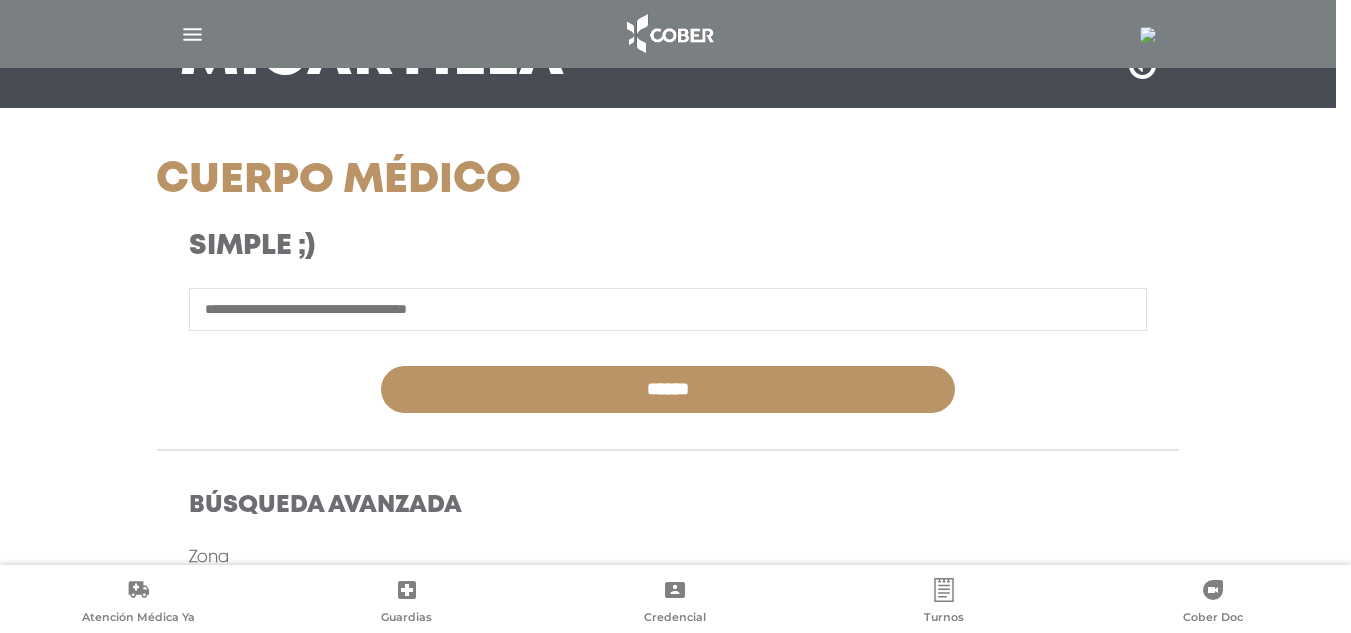 click at bounding box center [1148, 35] 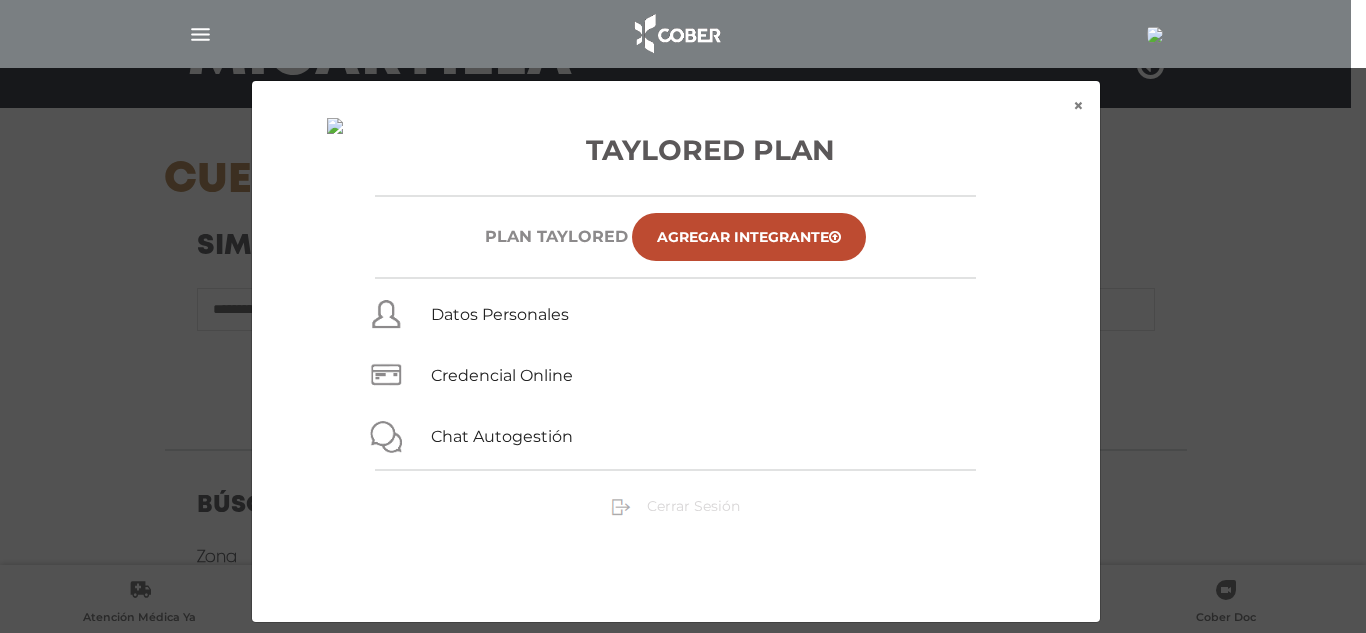 click on "Cerrar Sesión" at bounding box center [693, 506] 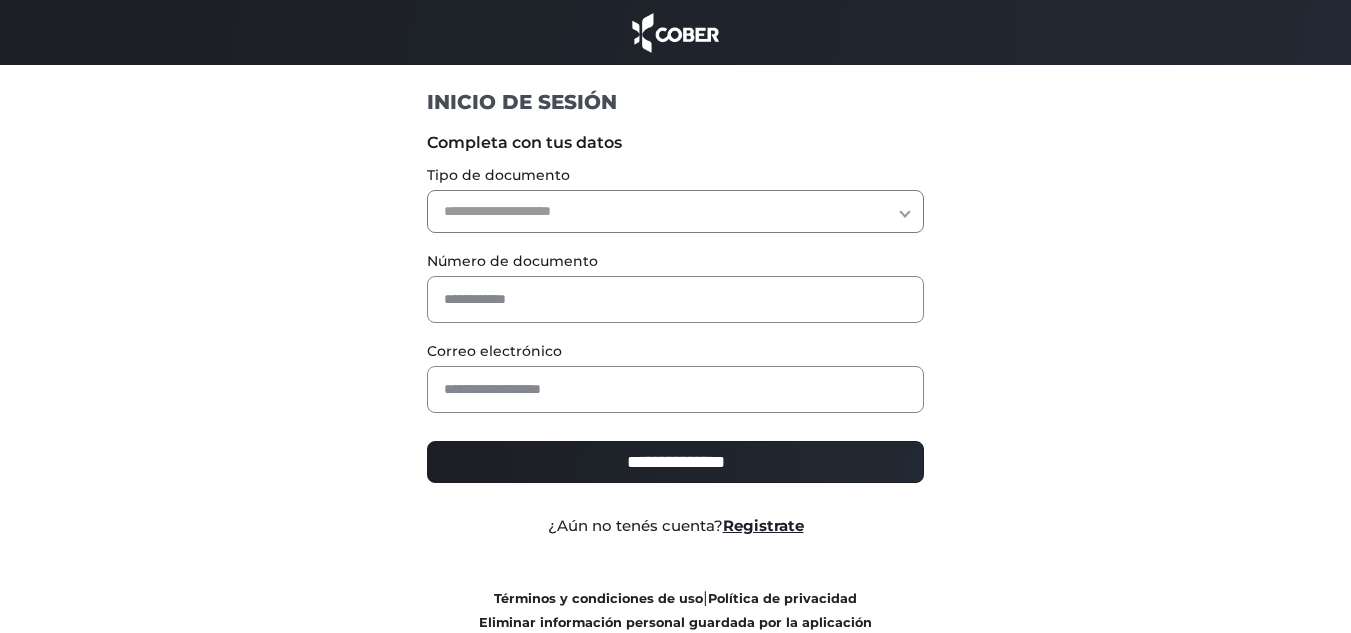 scroll, scrollTop: 0, scrollLeft: 0, axis: both 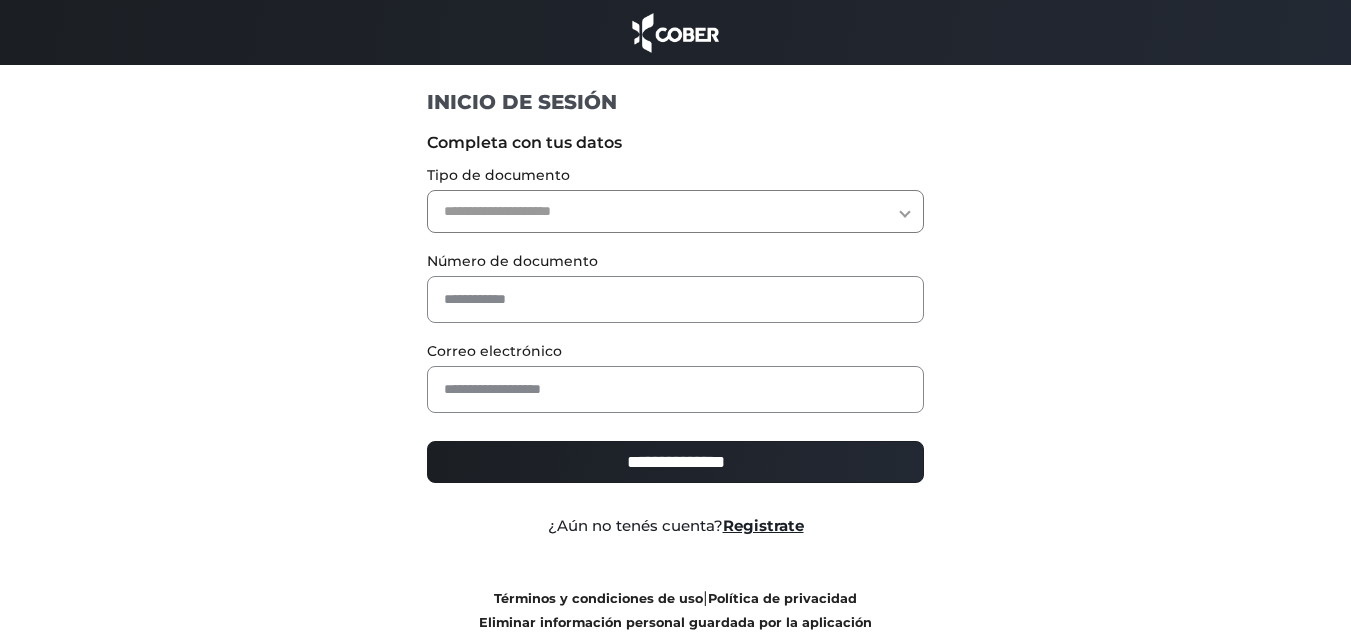 drag, startPoint x: 876, startPoint y: 209, endPoint x: 829, endPoint y: 232, distance: 52.3259 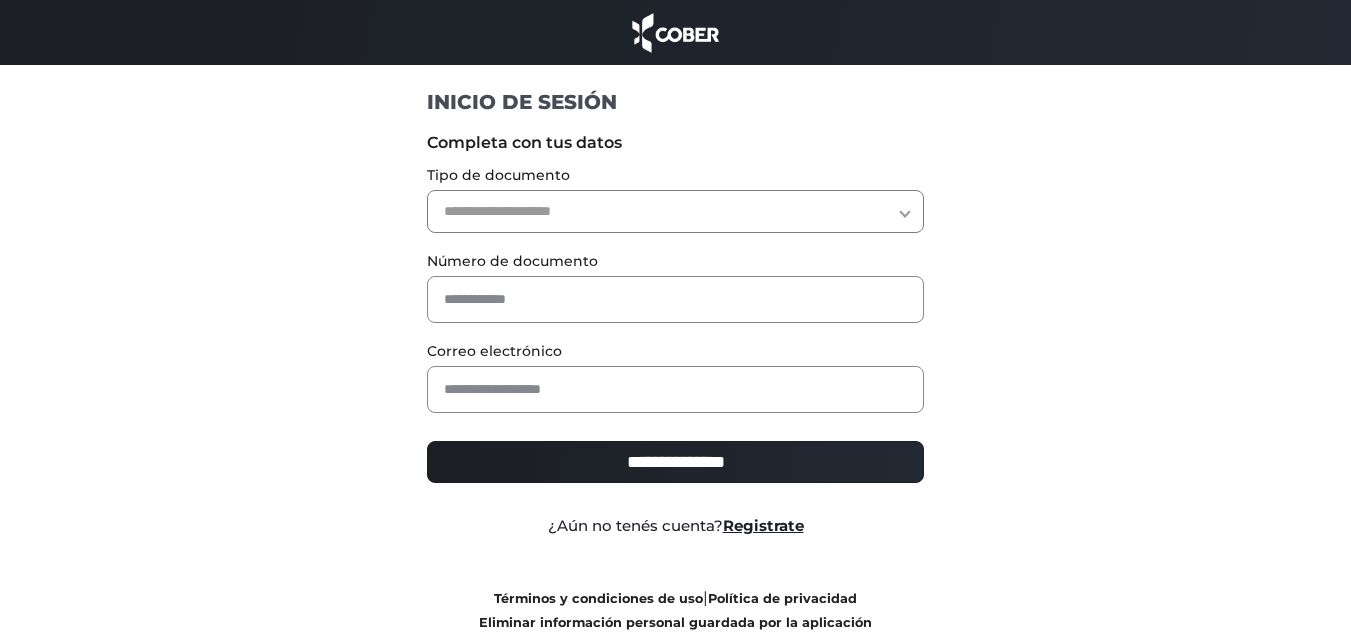 select on "***" 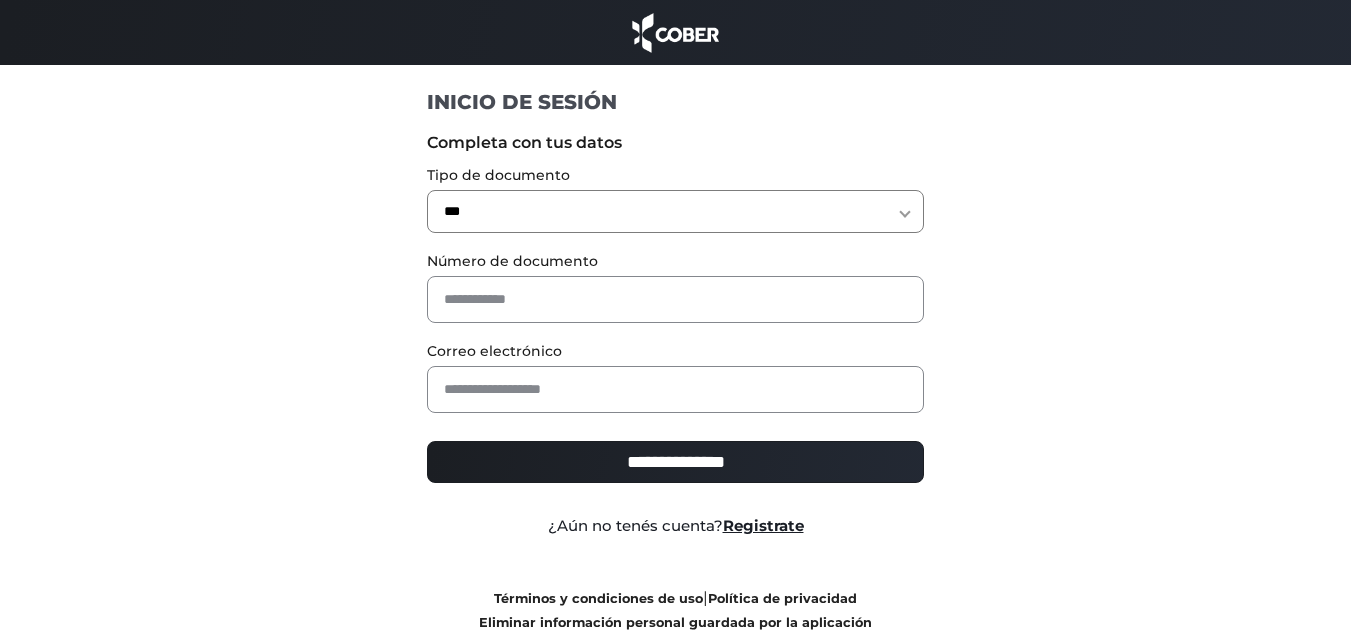 click on "**********" at bounding box center (675, 211) 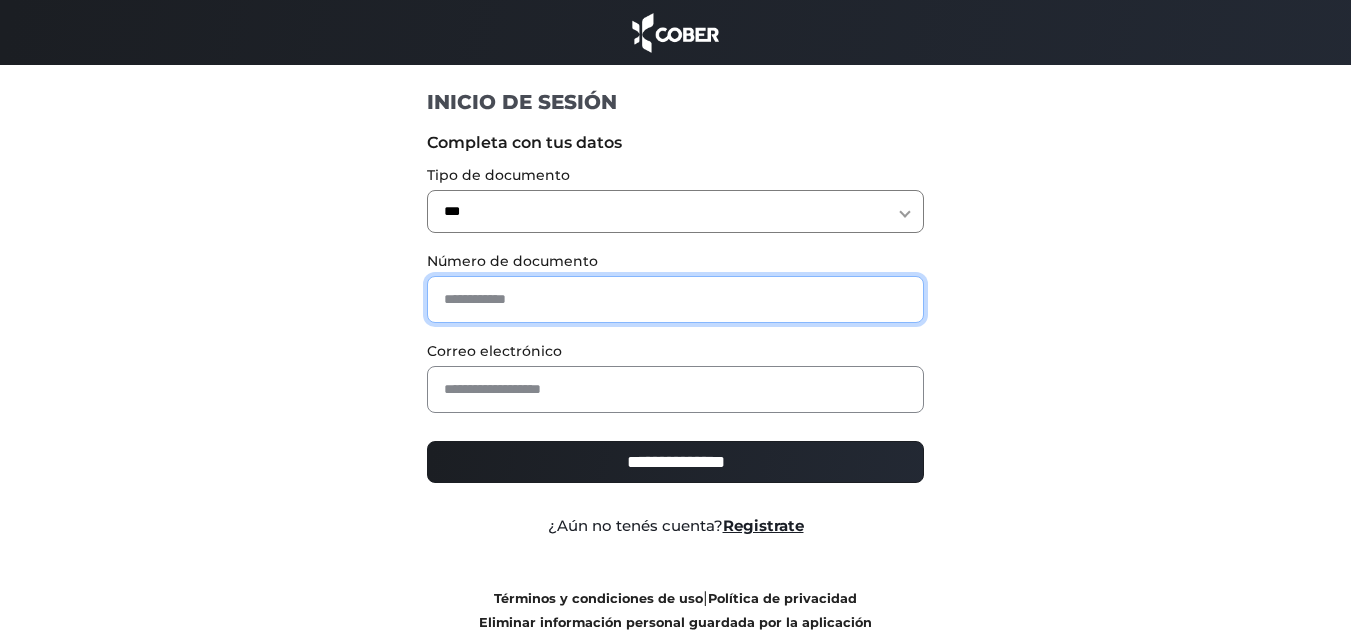 click at bounding box center (675, 299) 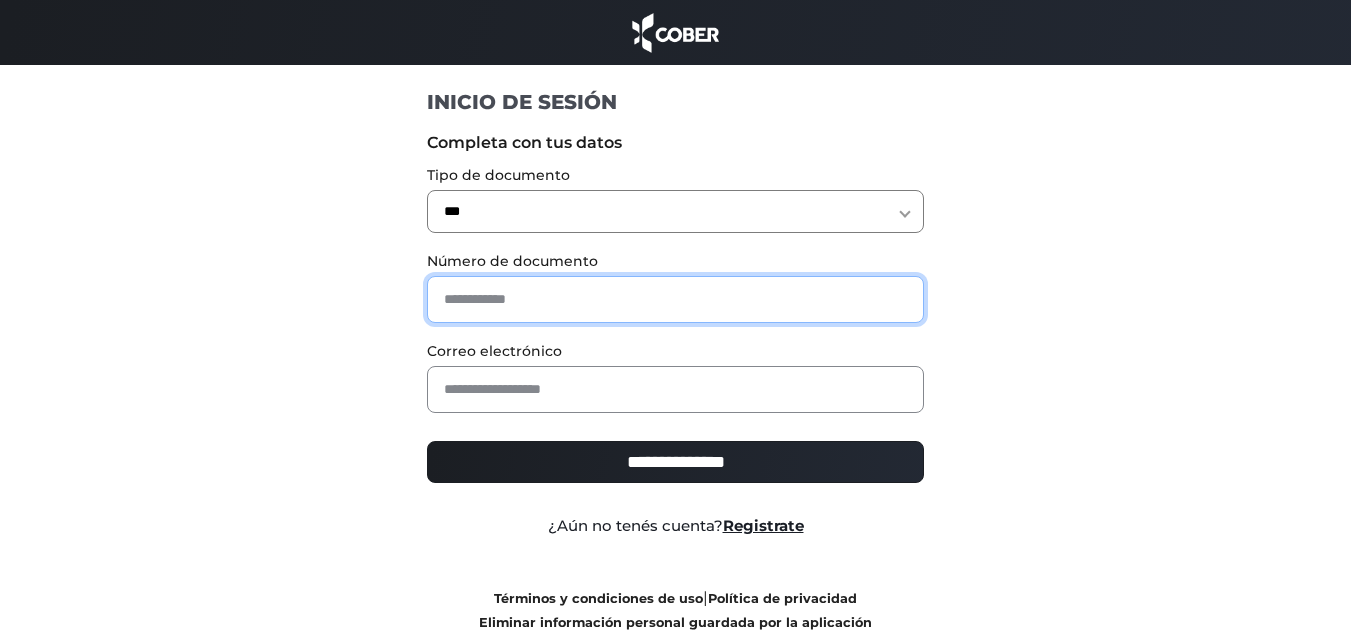 type on "*" 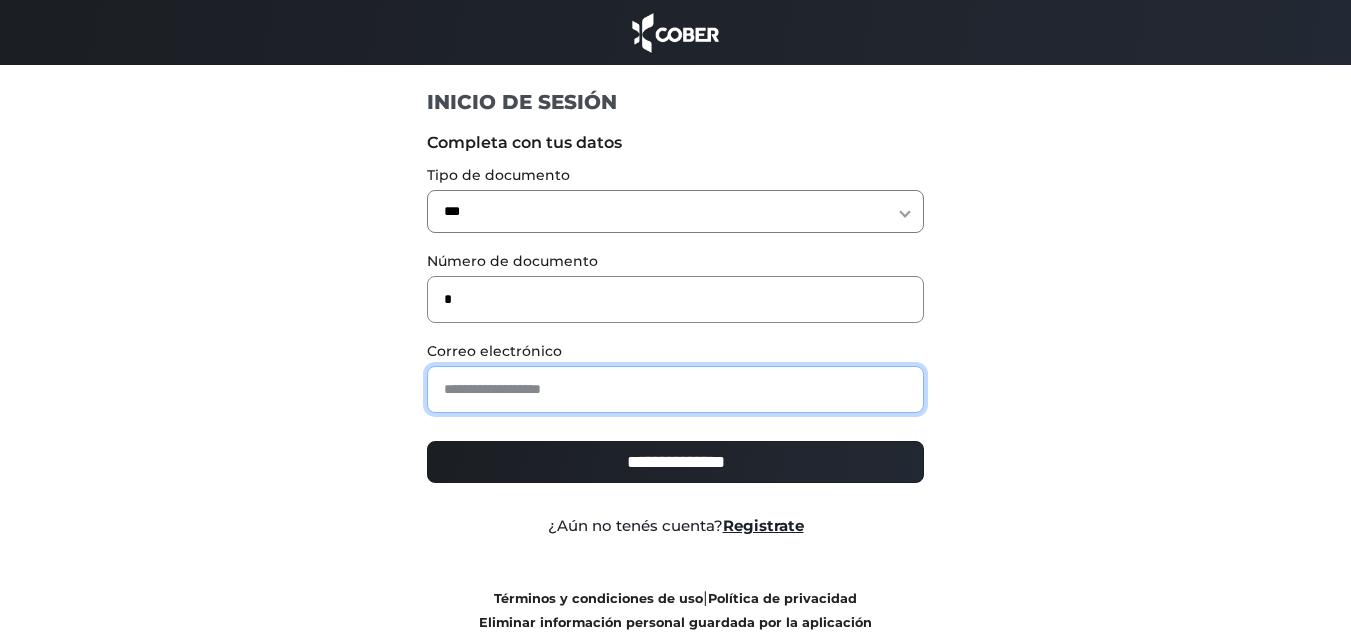 click at bounding box center (675, 389) 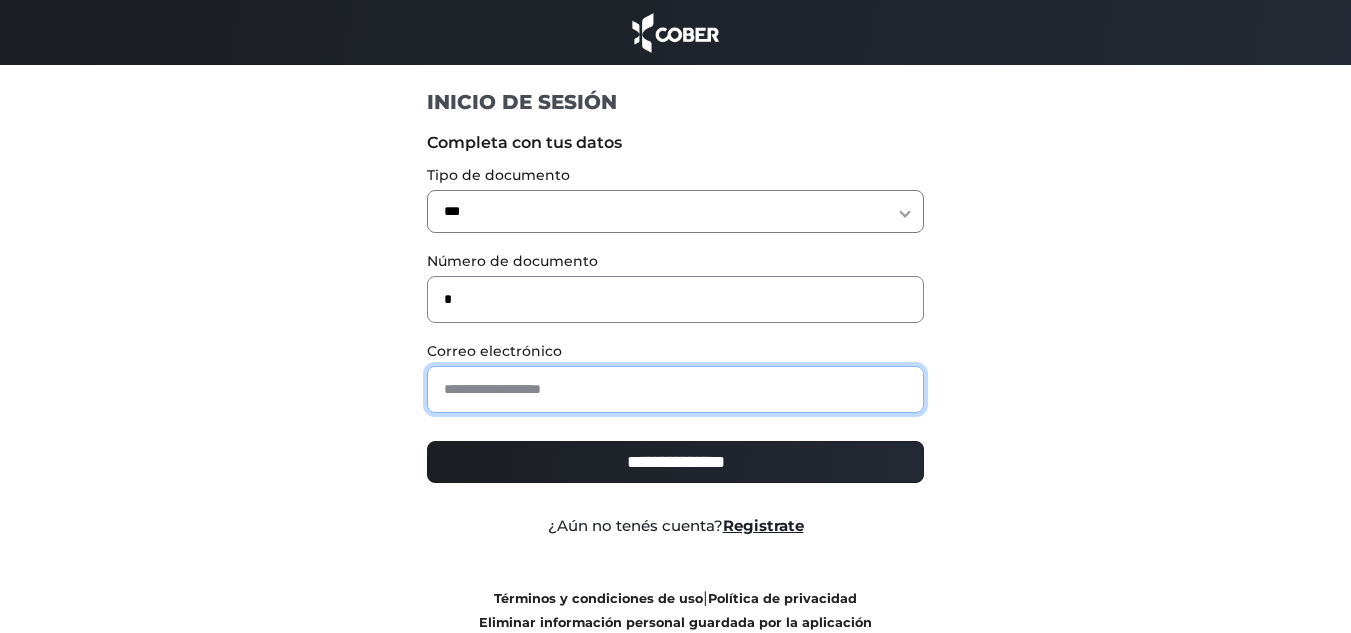 type on "**********" 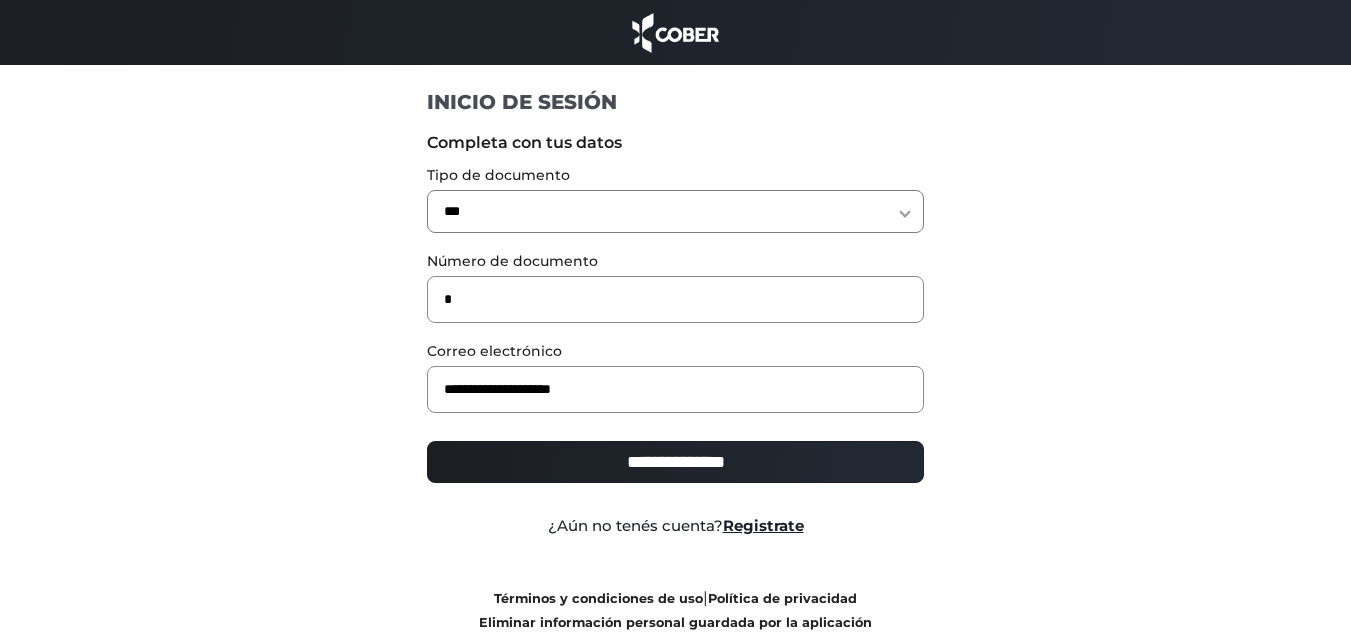 click on "**********" at bounding box center [675, 462] 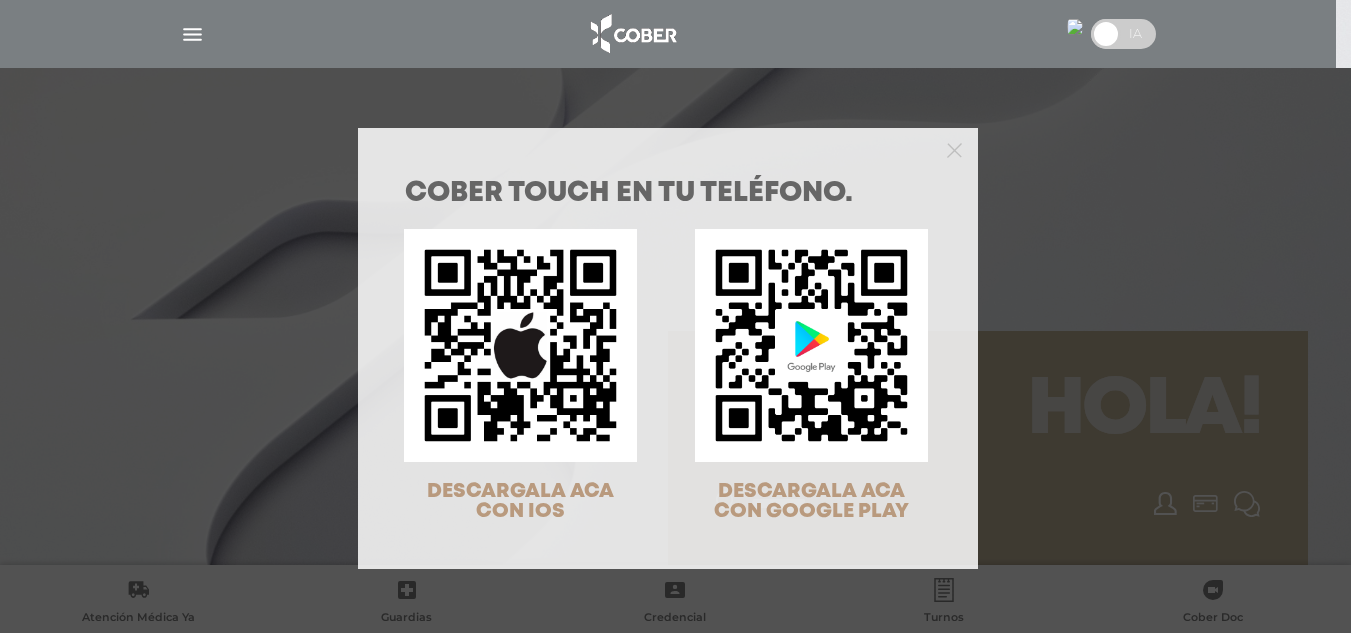 scroll, scrollTop: 0, scrollLeft: 0, axis: both 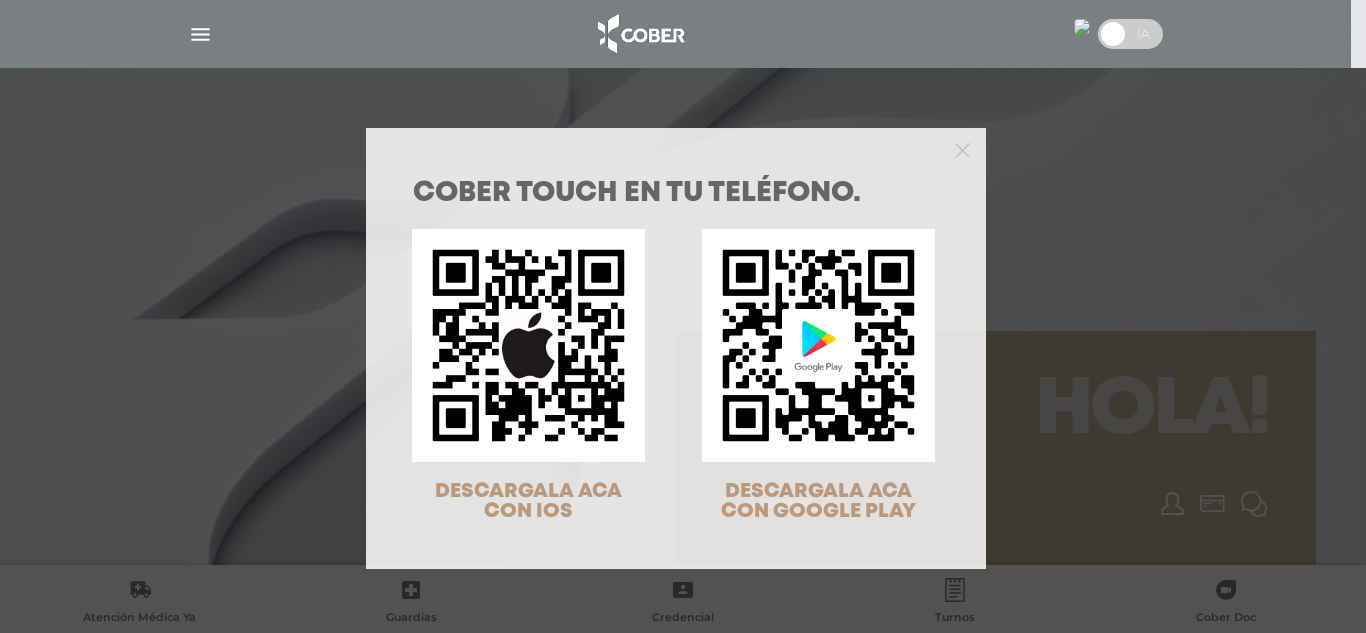 click on "COBER TOUCH en tu teléfono.
DESCARGALA ACA CON IOS
DESCARGALA ACA CON GOOGLE PLAY" at bounding box center (683, 316) 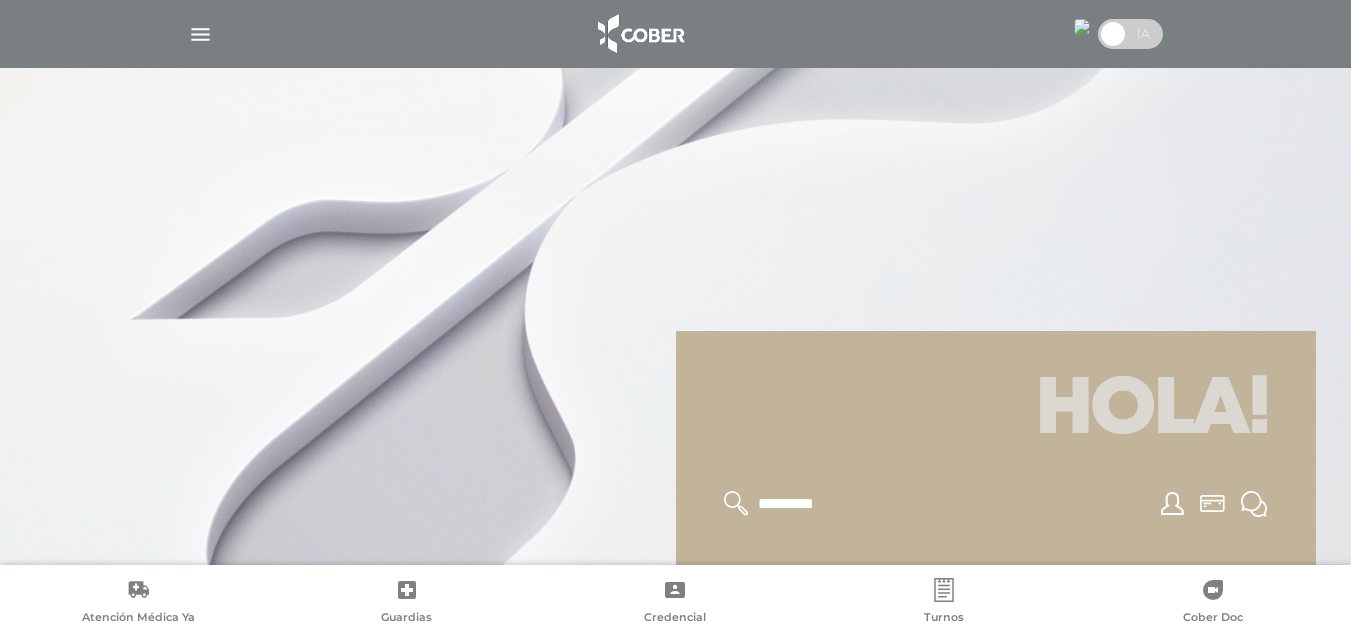 click at bounding box center (200, 34) 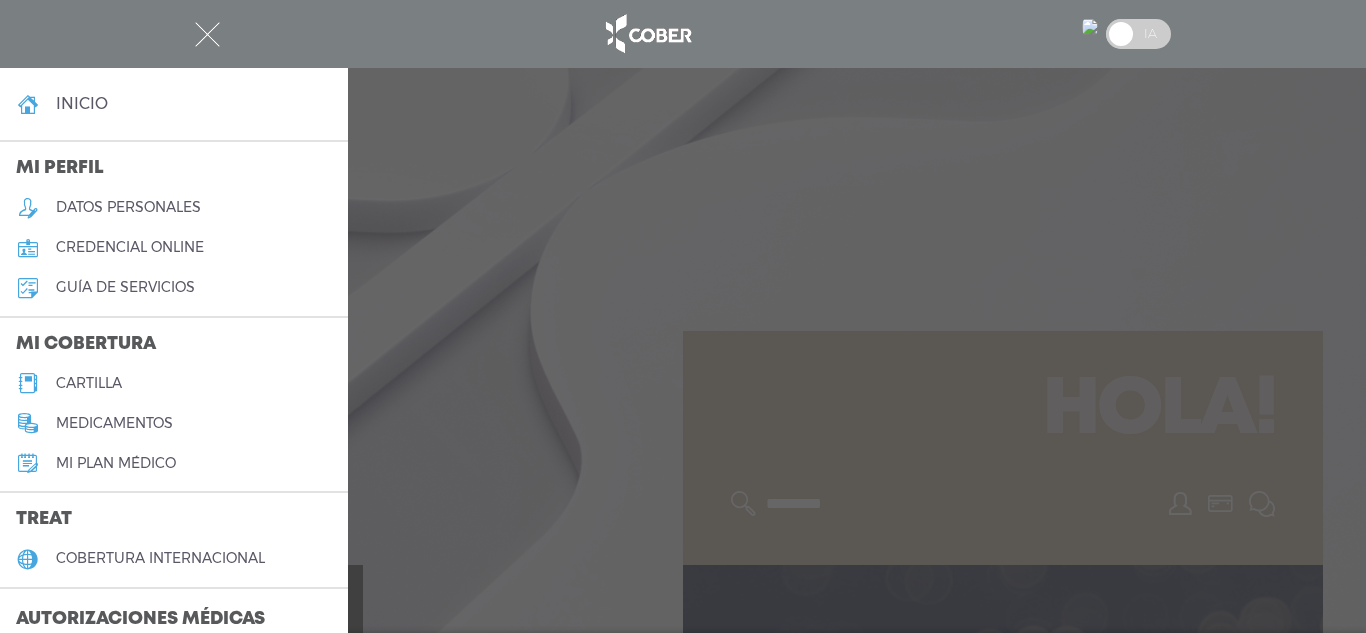 click on "cartilla" at bounding box center [174, 383] 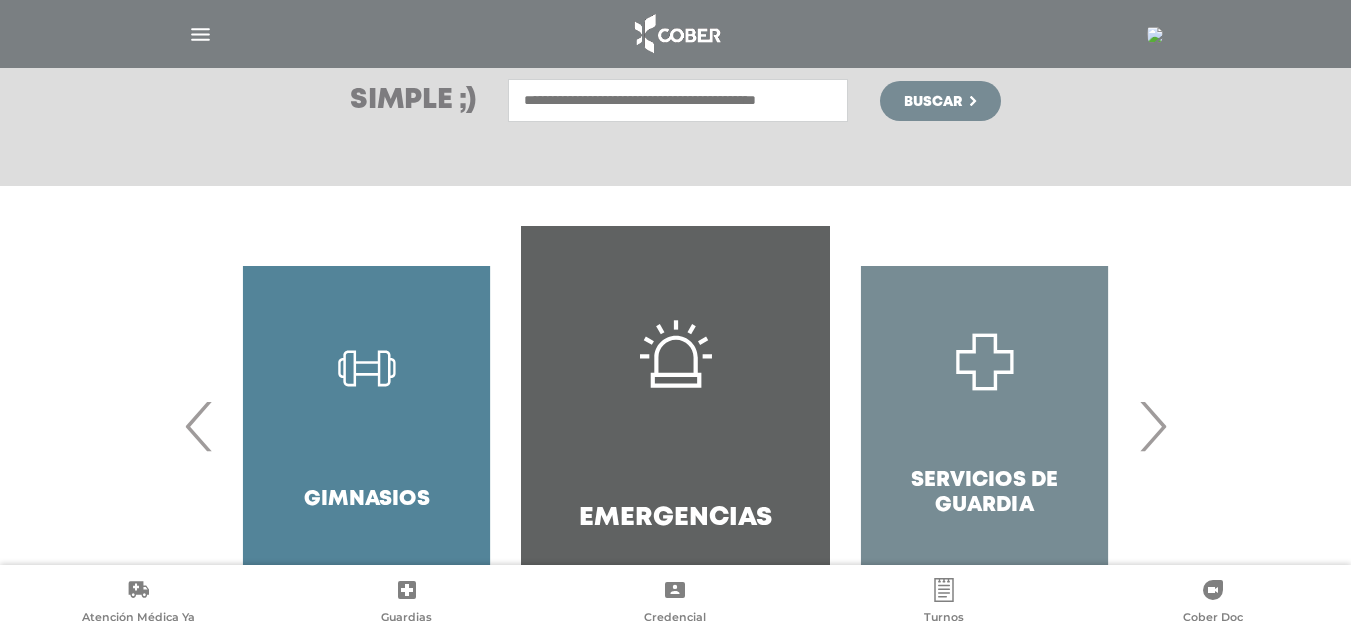 scroll, scrollTop: 394, scrollLeft: 0, axis: vertical 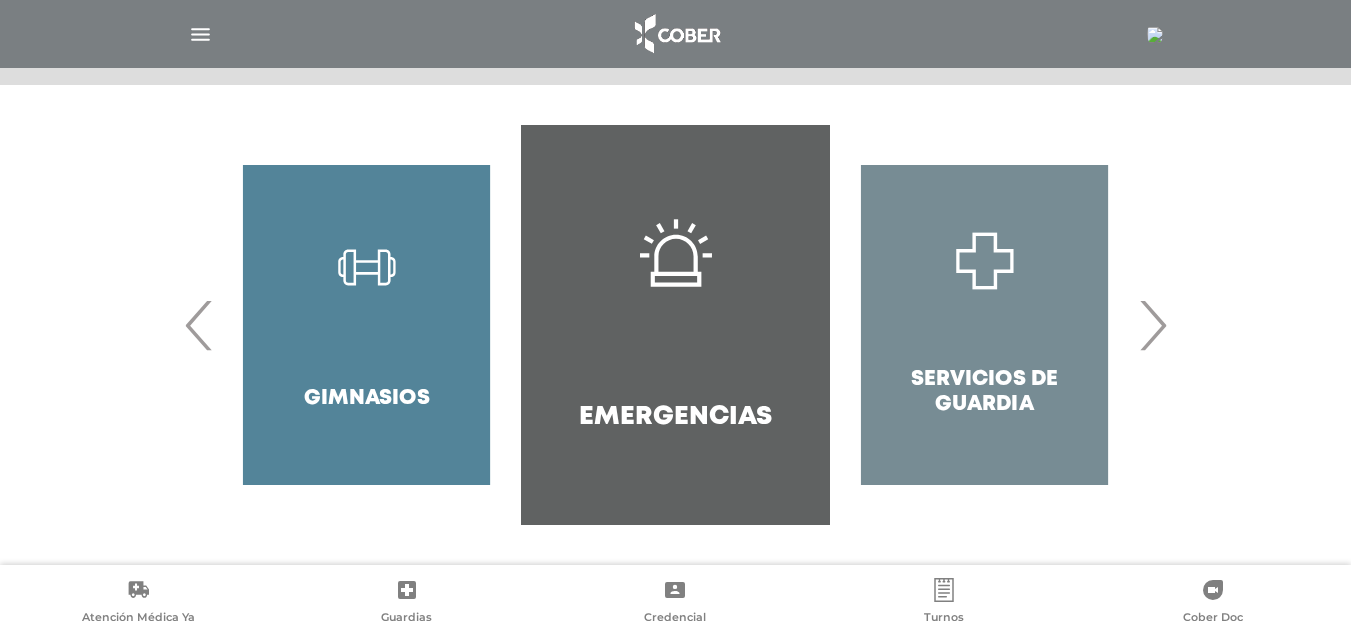 click on "›" at bounding box center [1152, 325] 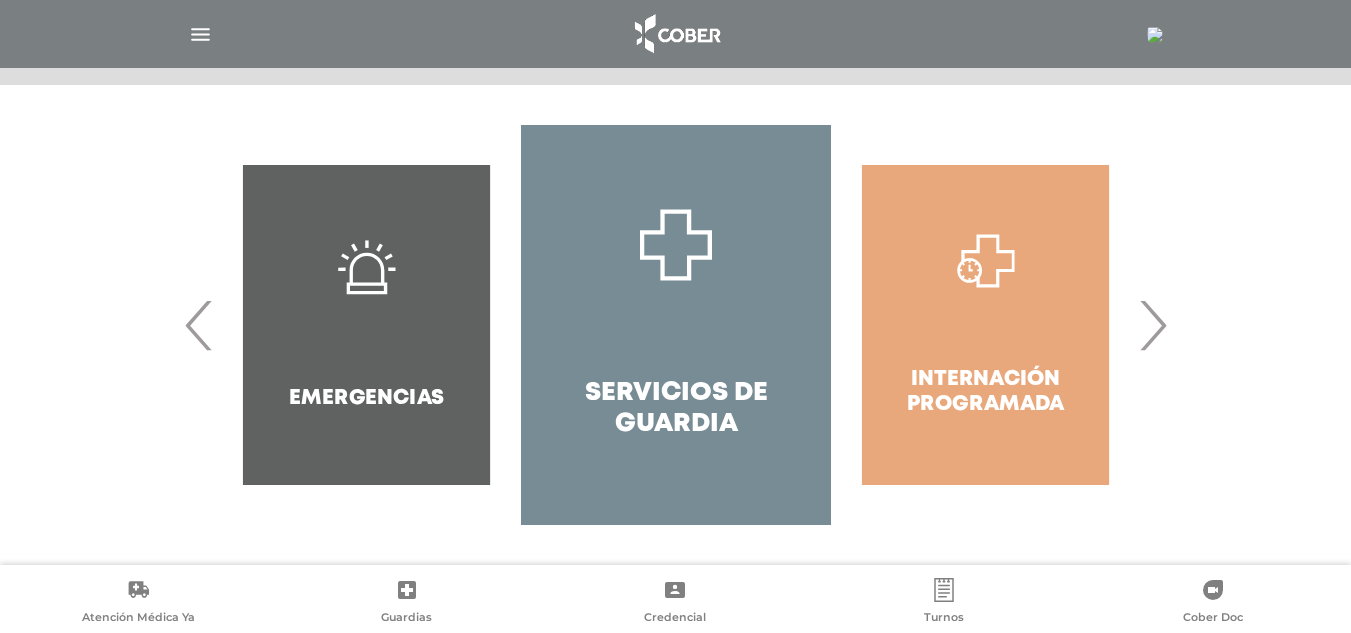 click on "›" at bounding box center (1152, 325) 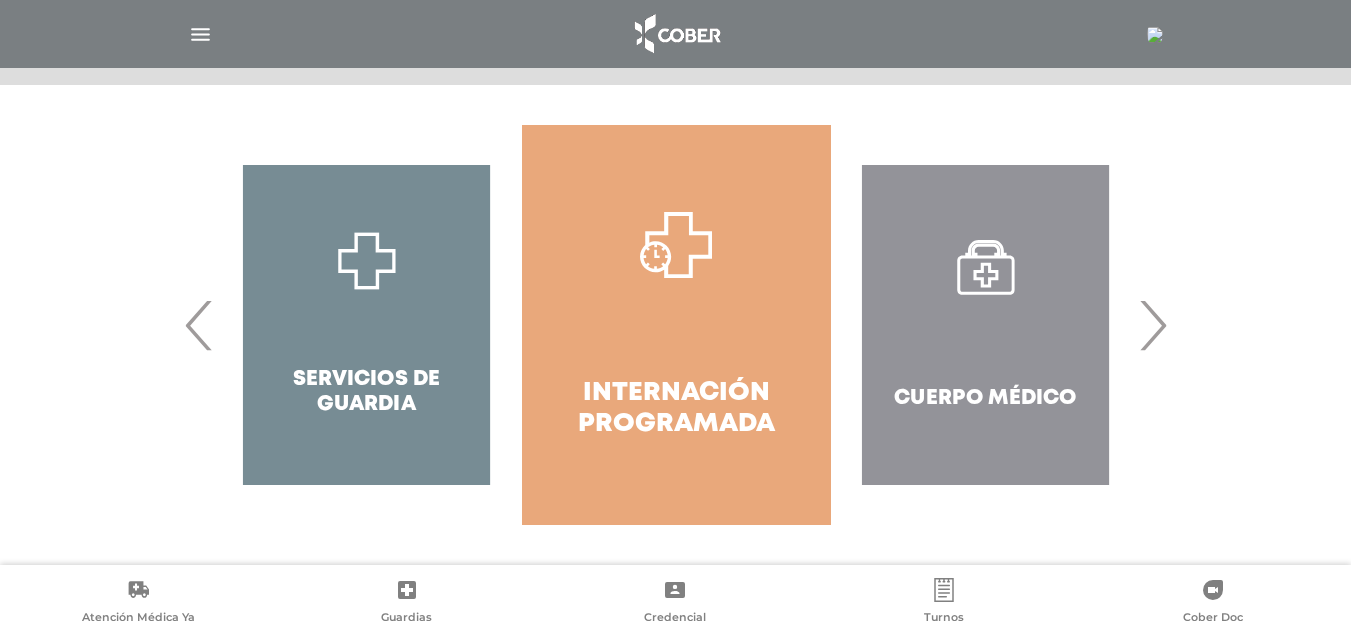 click on "›" at bounding box center [1152, 325] 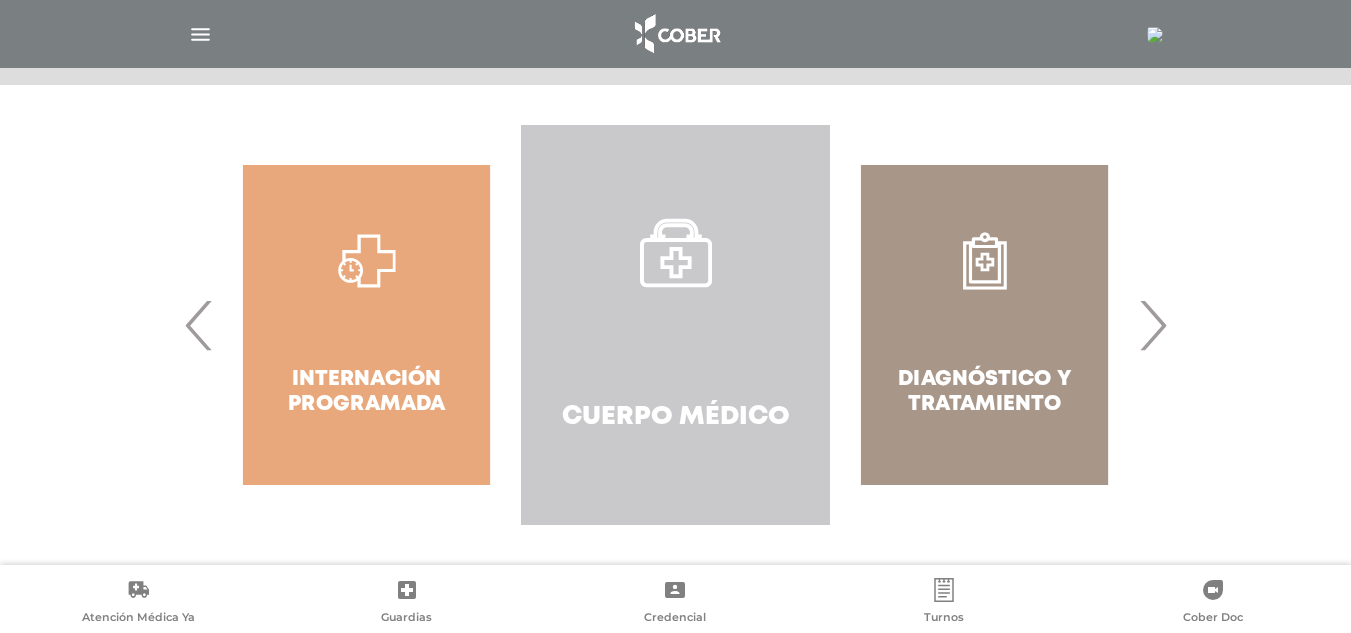 click on "Cuerpo Médico" at bounding box center [675, 325] 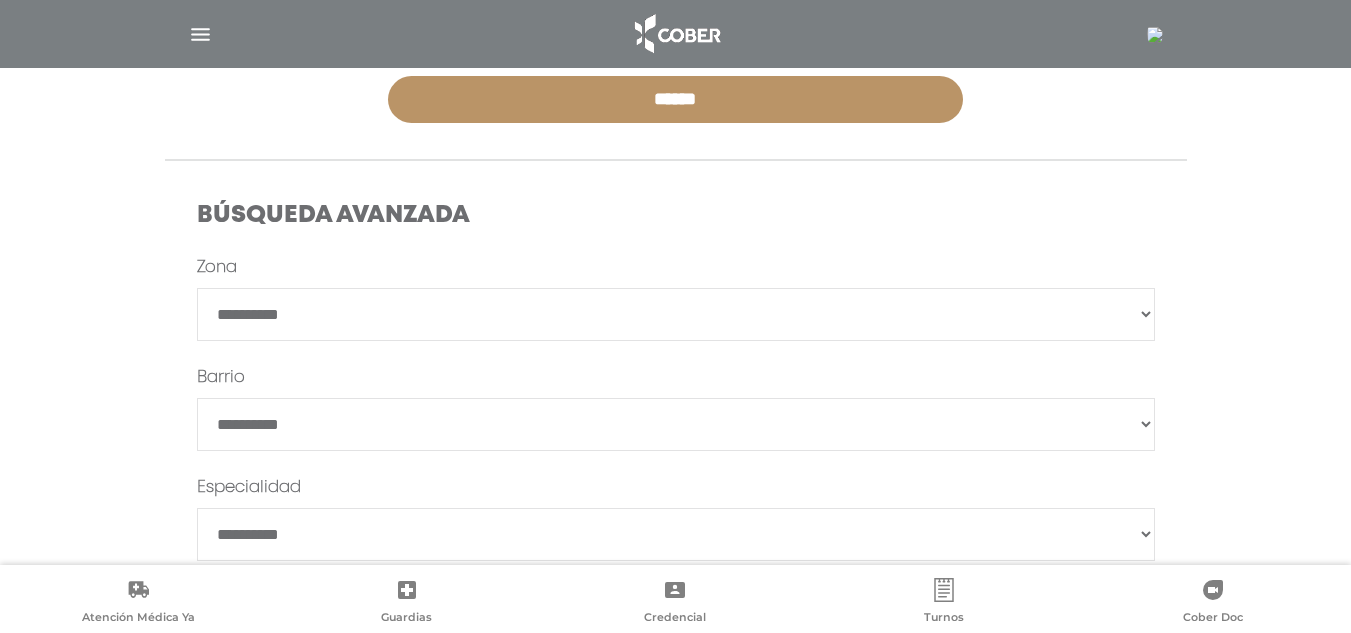 scroll, scrollTop: 600, scrollLeft: 0, axis: vertical 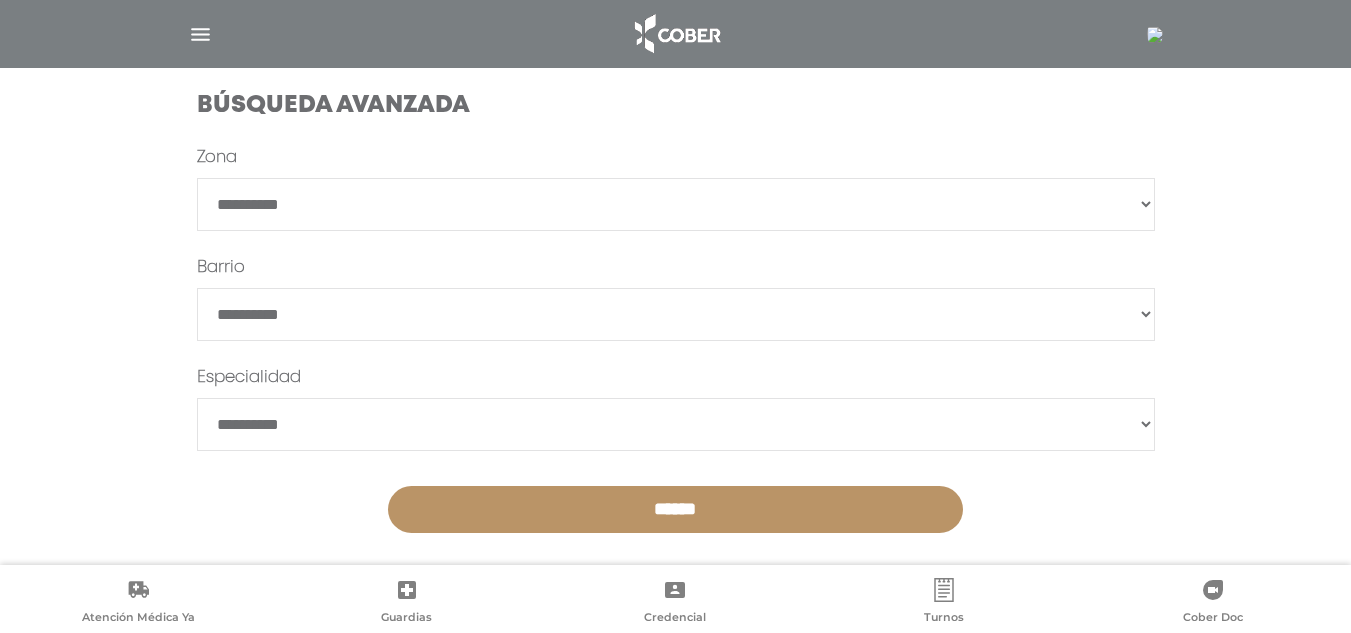 click on "**********" at bounding box center [676, 424] 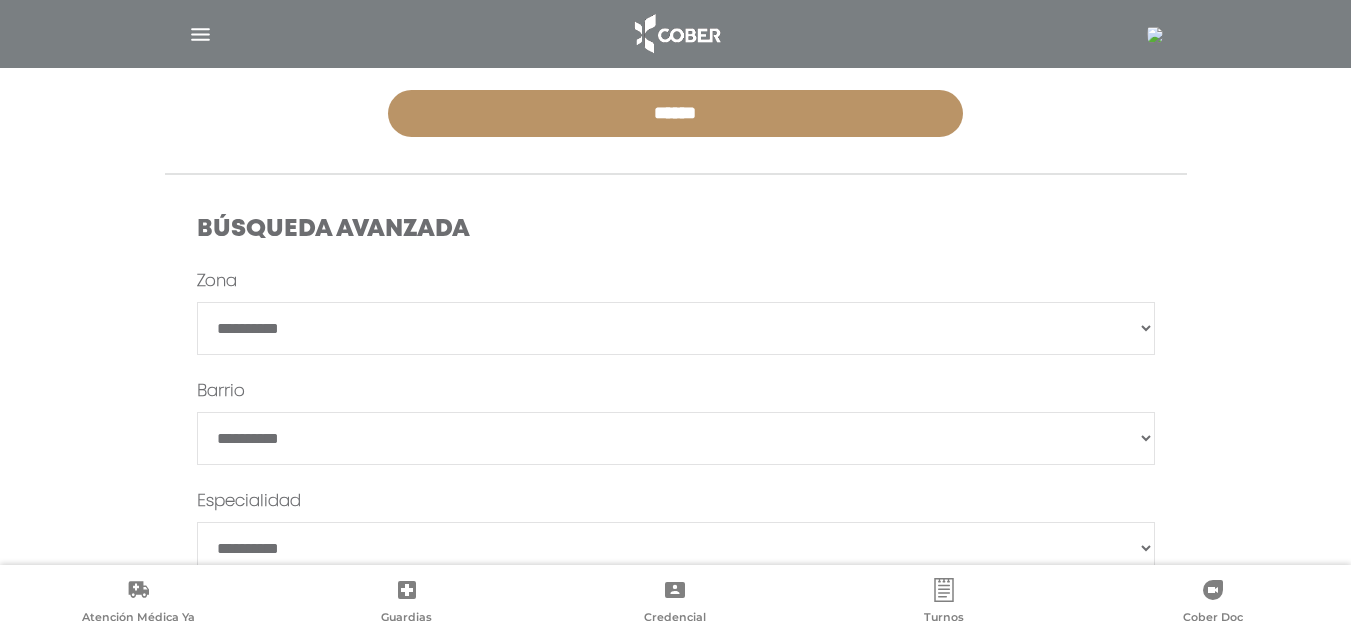 scroll, scrollTop: 200, scrollLeft: 0, axis: vertical 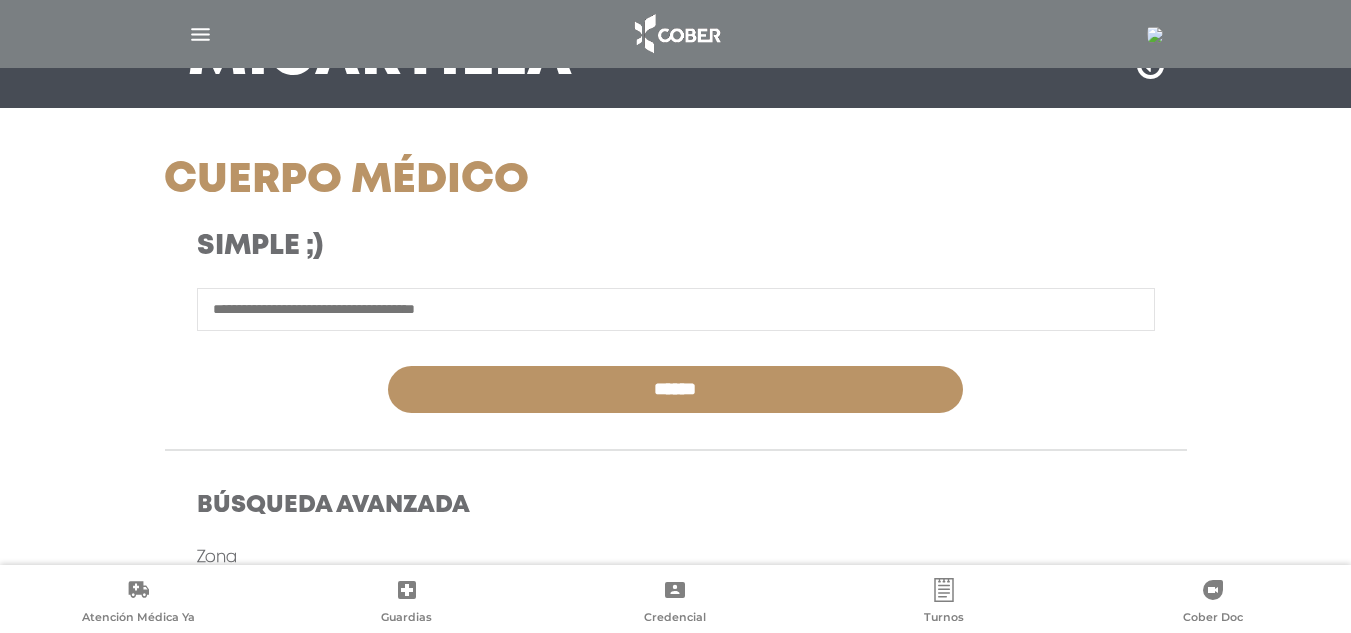 click at bounding box center [676, 309] 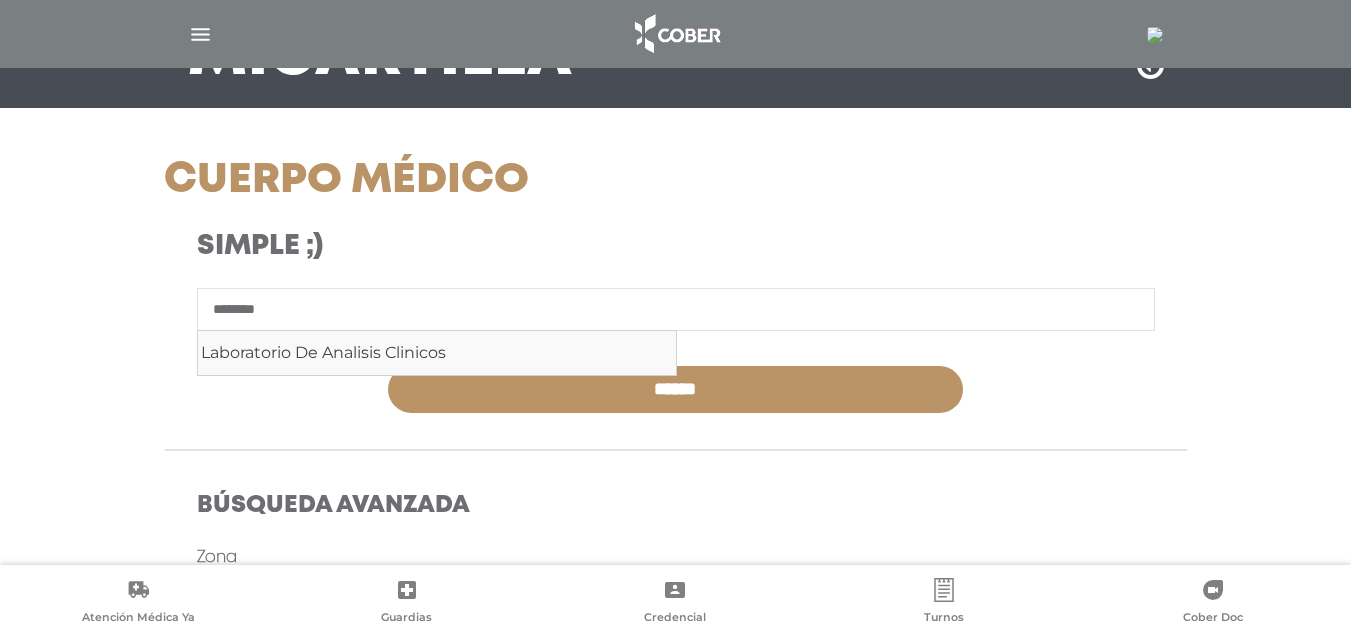 type on "********" 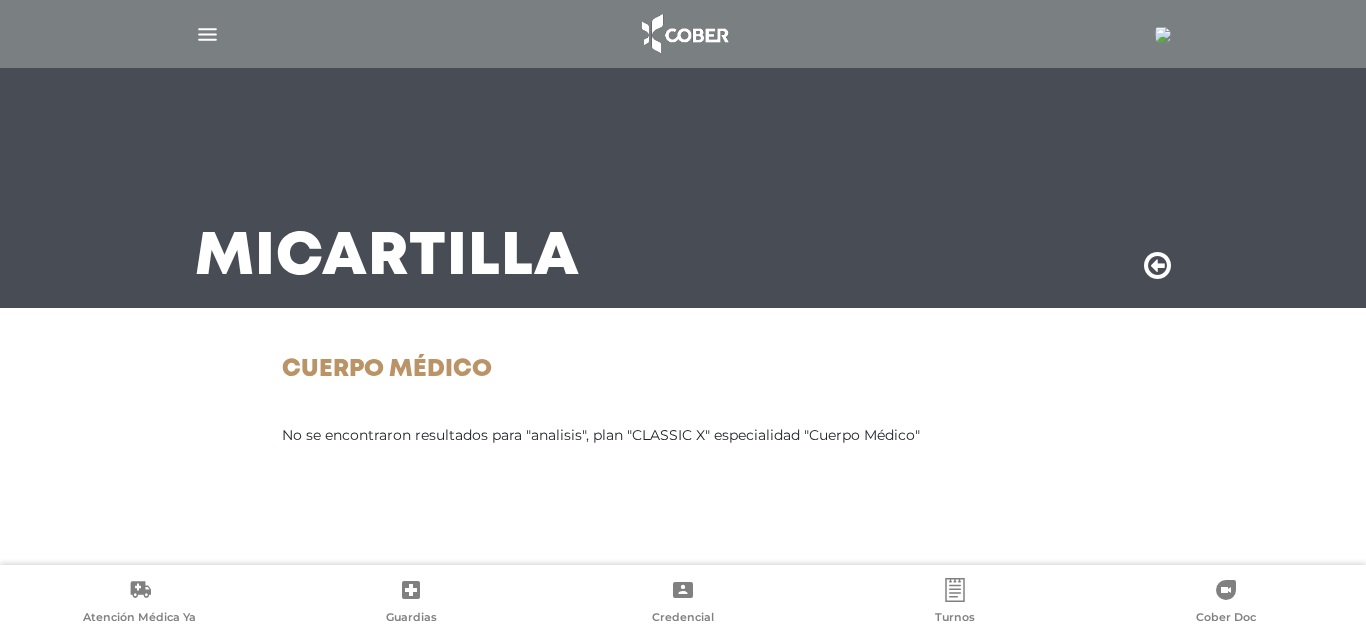 scroll, scrollTop: 0, scrollLeft: 0, axis: both 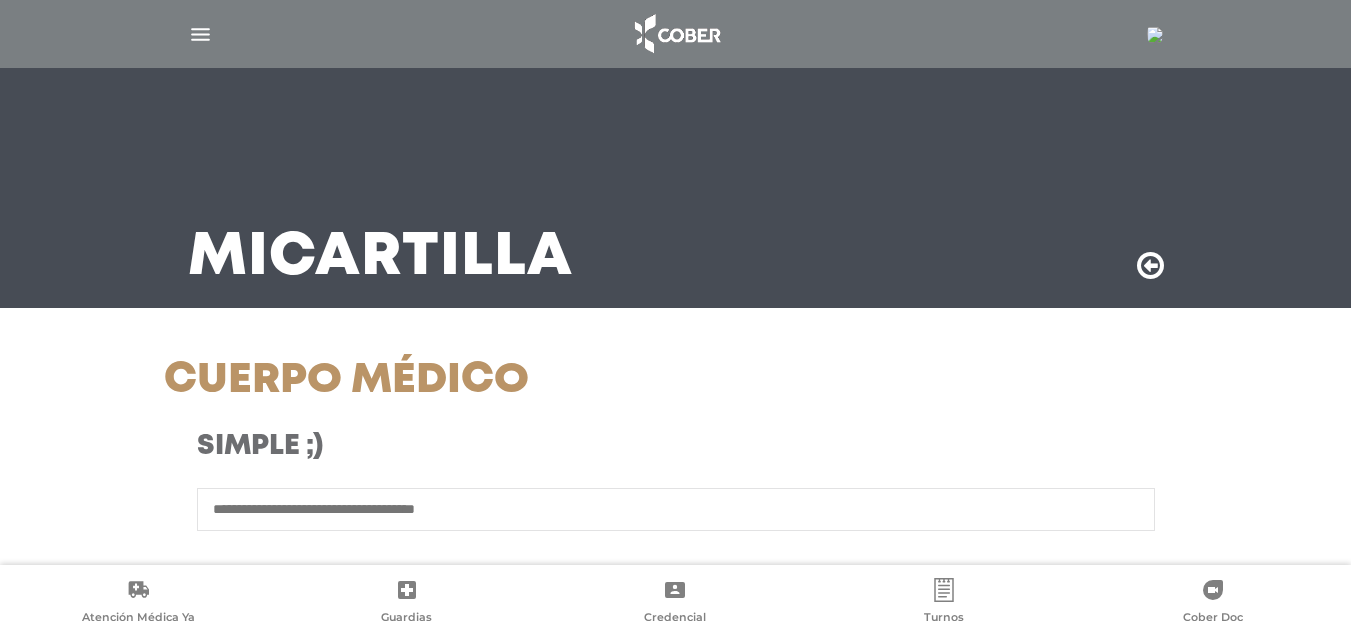 click at bounding box center (676, 509) 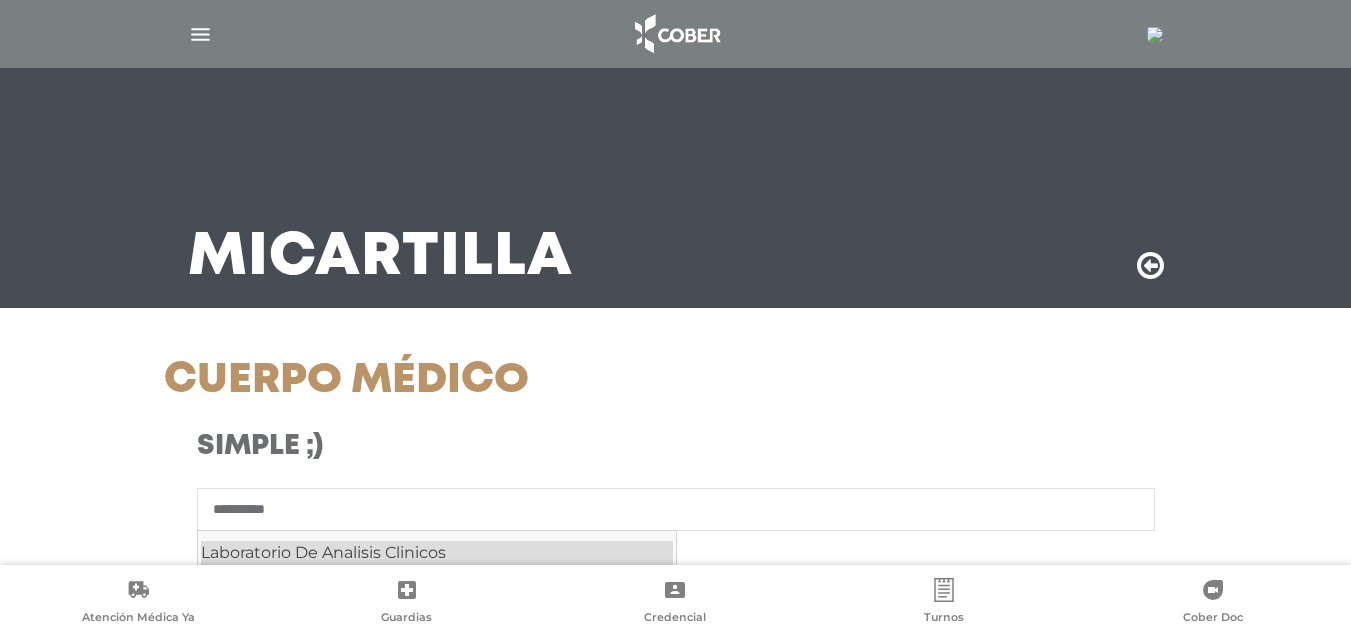 click on "Laboratorio De Analisis Clinicos" at bounding box center [437, 553] 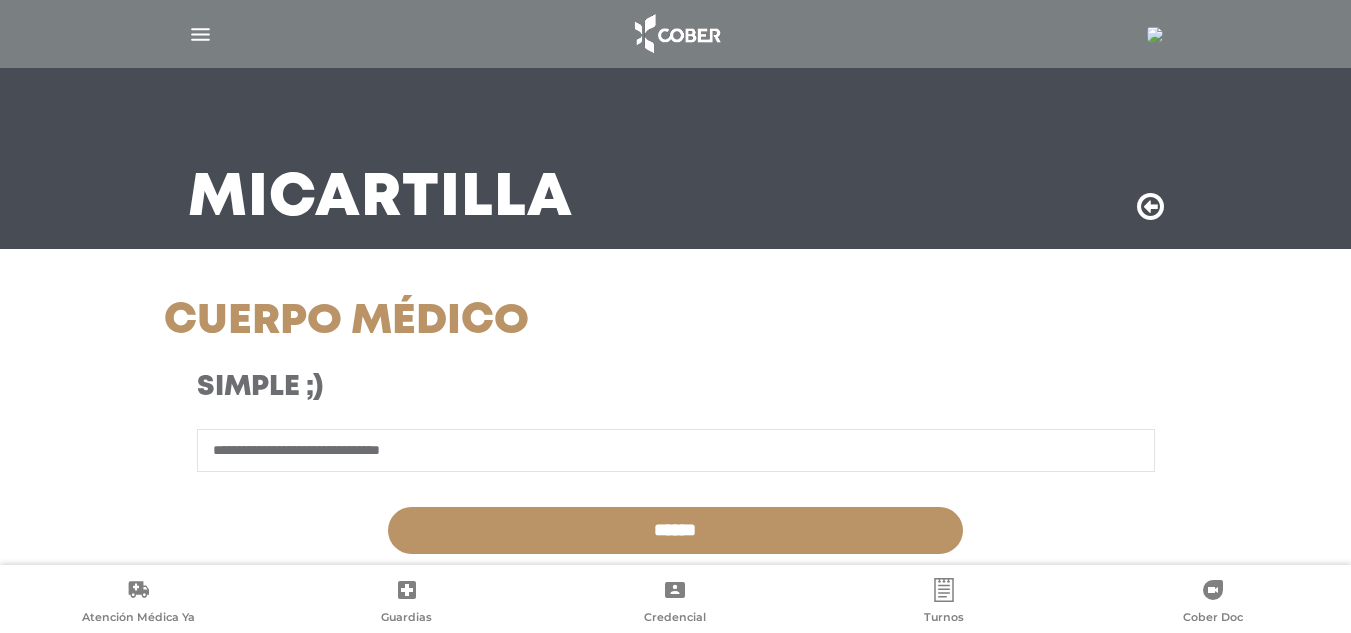 scroll, scrollTop: 200, scrollLeft: 0, axis: vertical 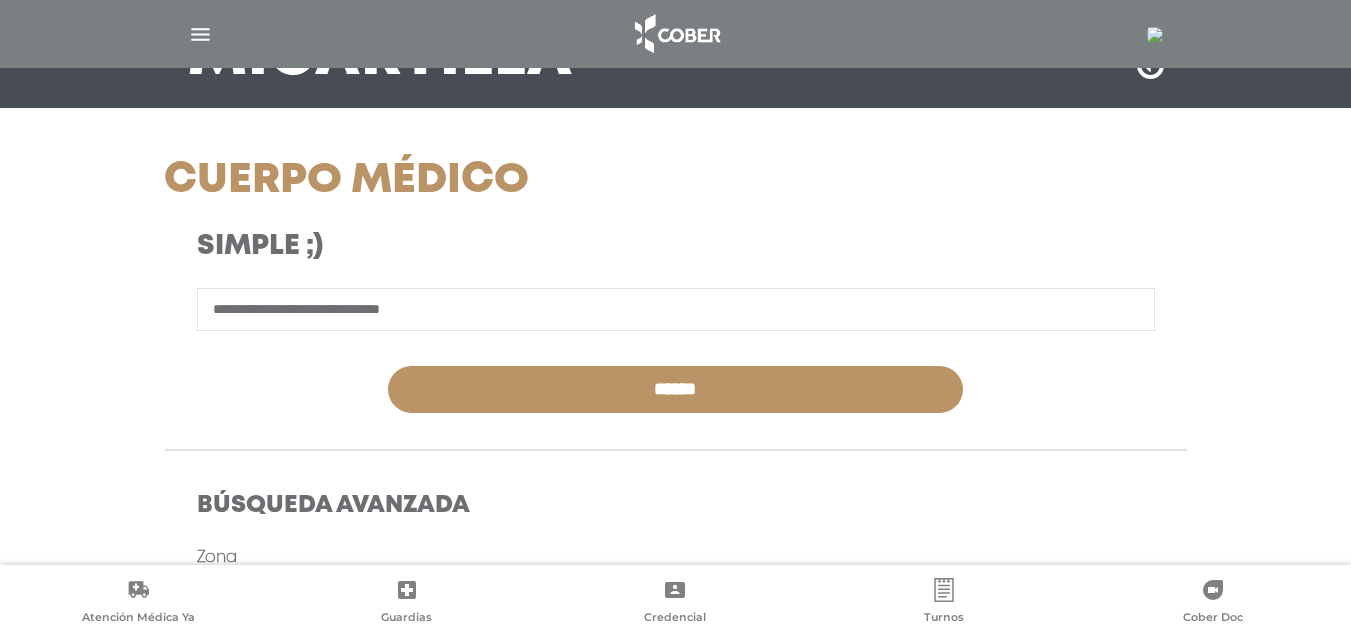 type on "**********" 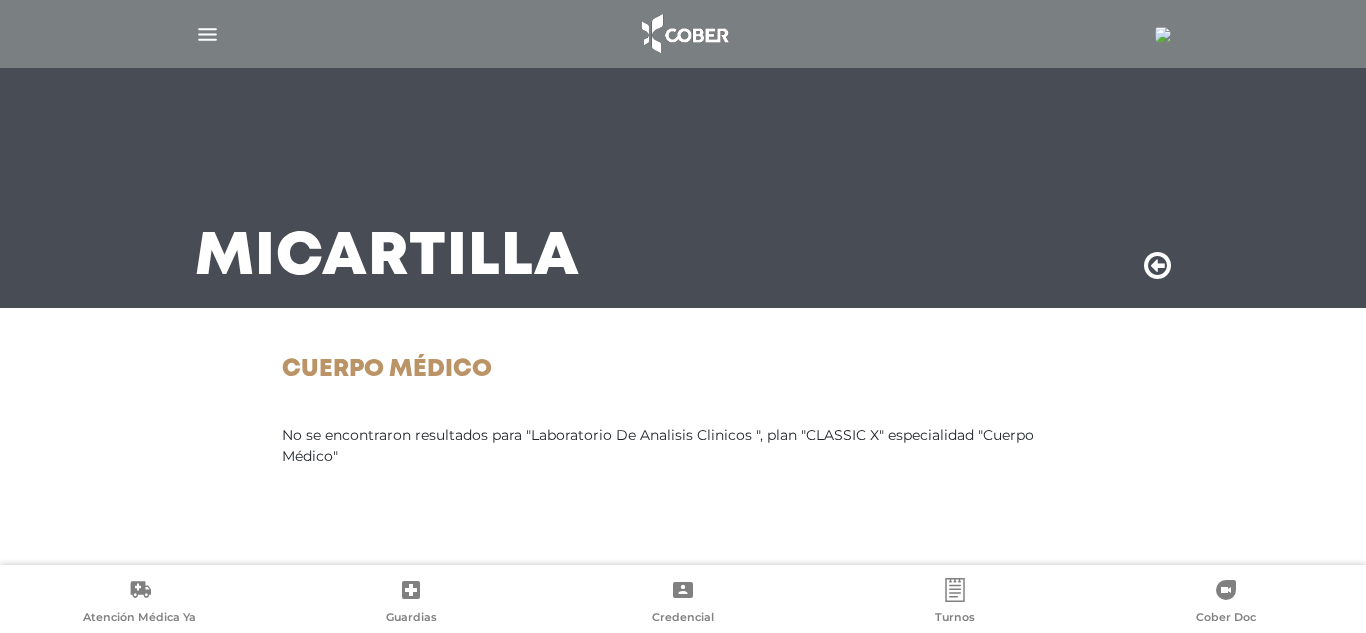 scroll, scrollTop: 0, scrollLeft: 0, axis: both 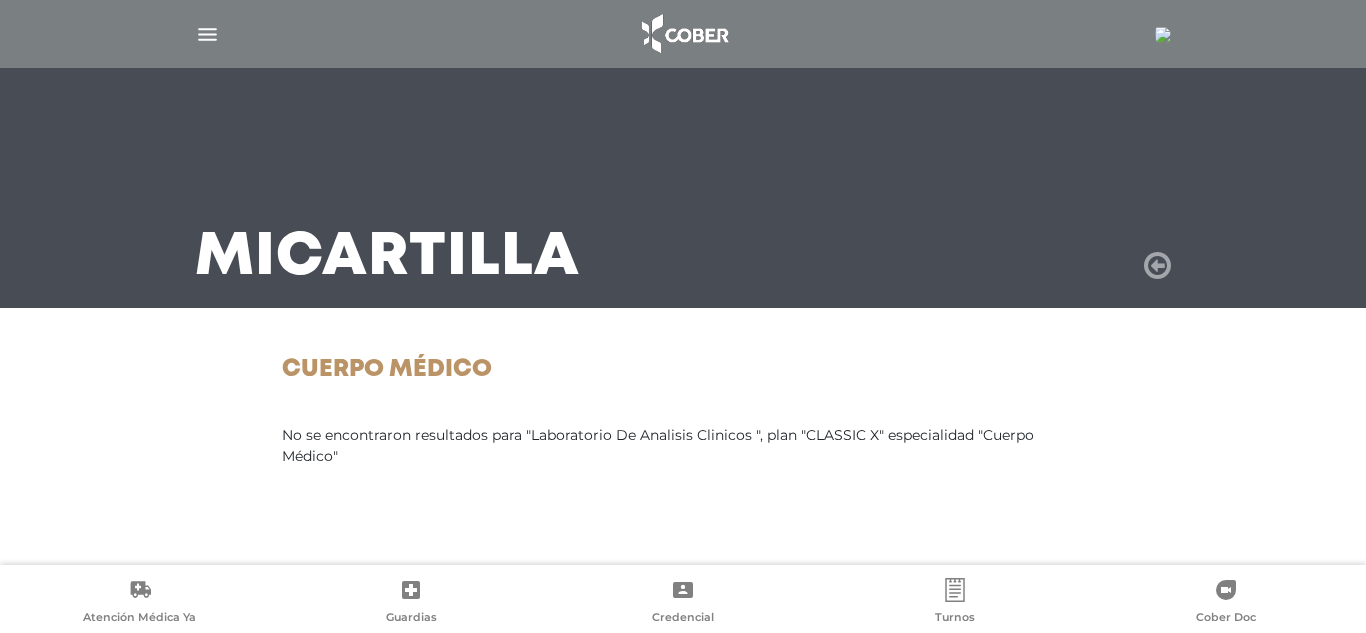 click at bounding box center [1157, 266] 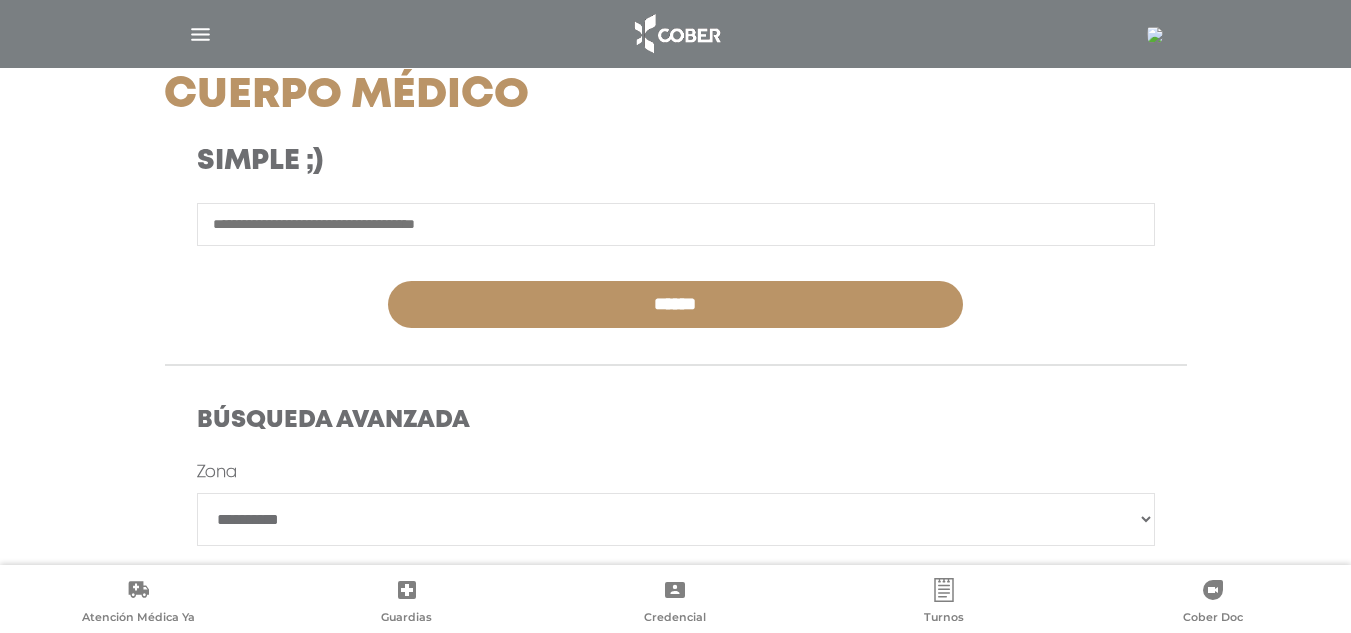 scroll, scrollTop: 300, scrollLeft: 0, axis: vertical 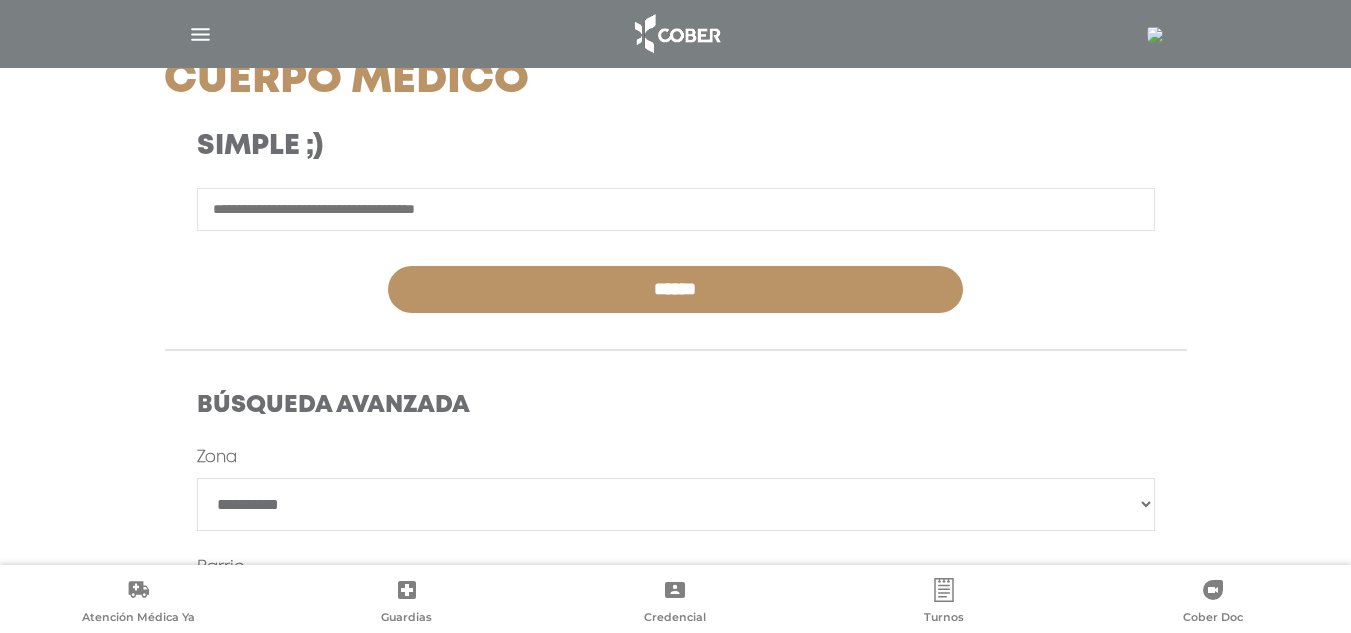 click at bounding box center [676, 209] 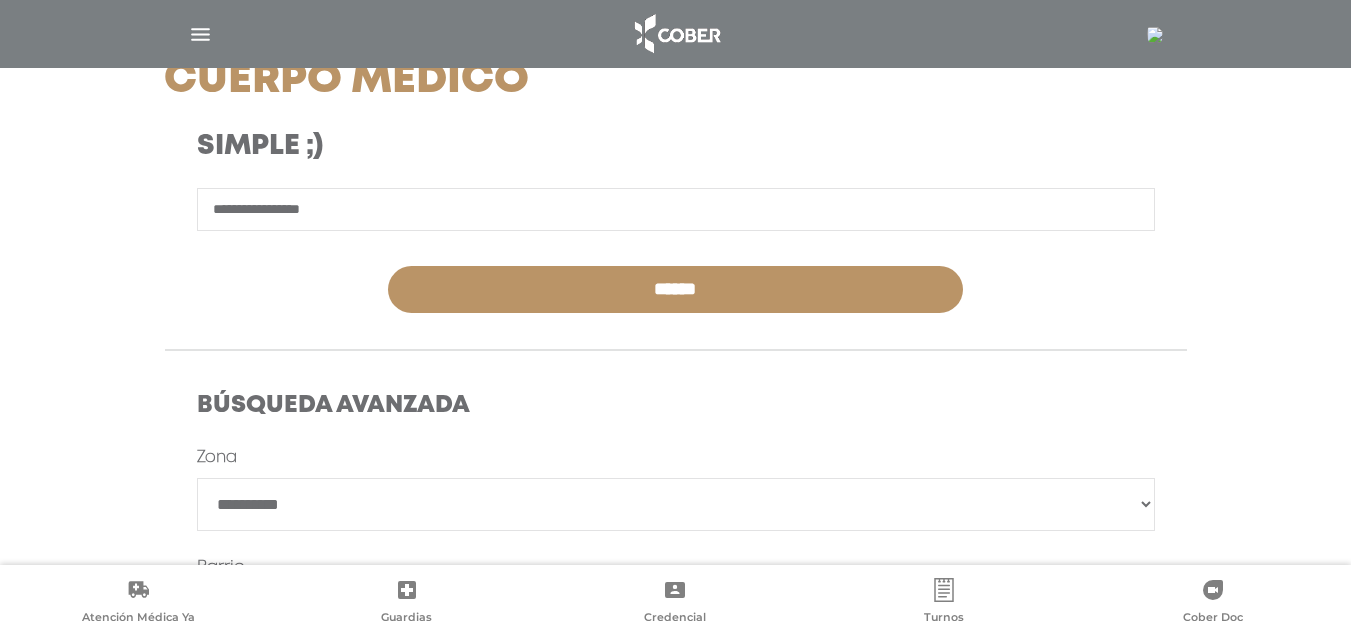type on "**********" 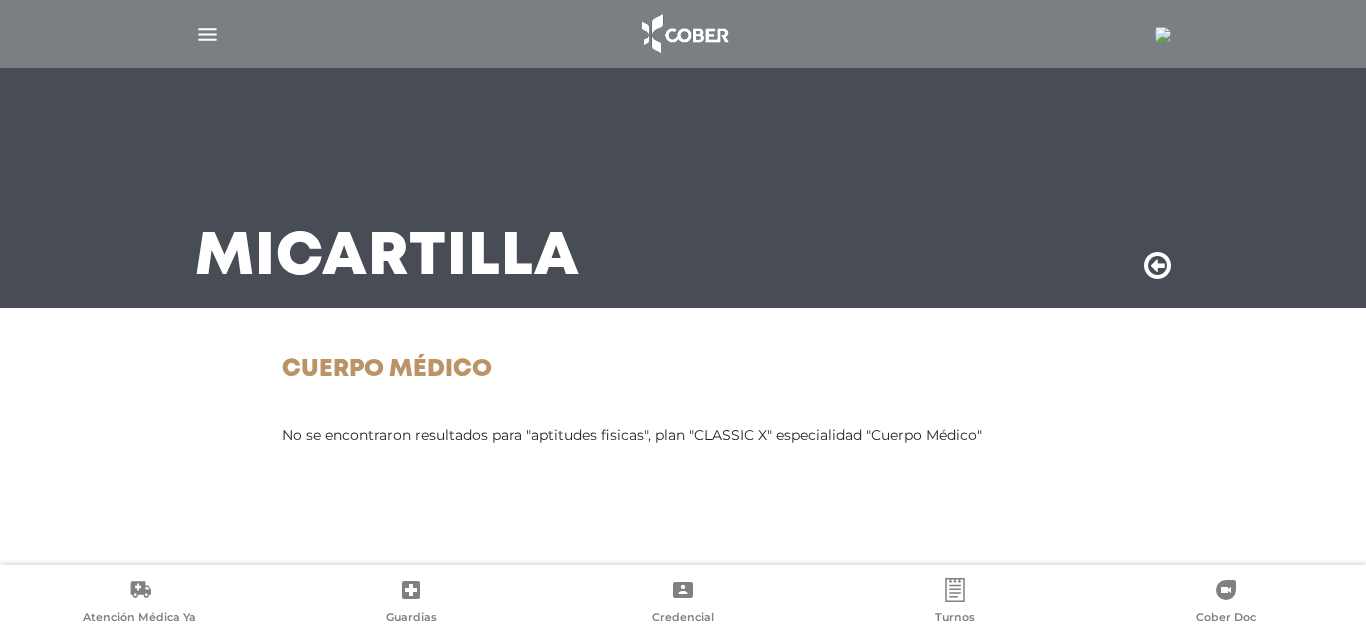 scroll, scrollTop: 0, scrollLeft: 0, axis: both 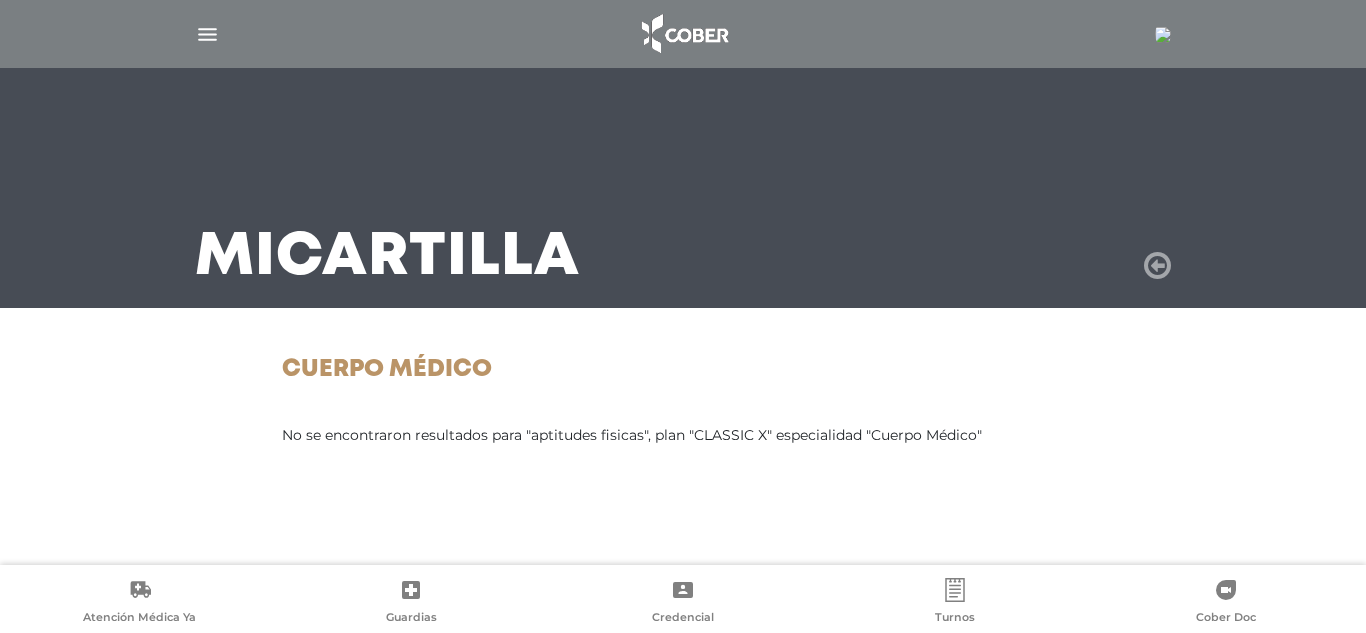 click at bounding box center (1157, 266) 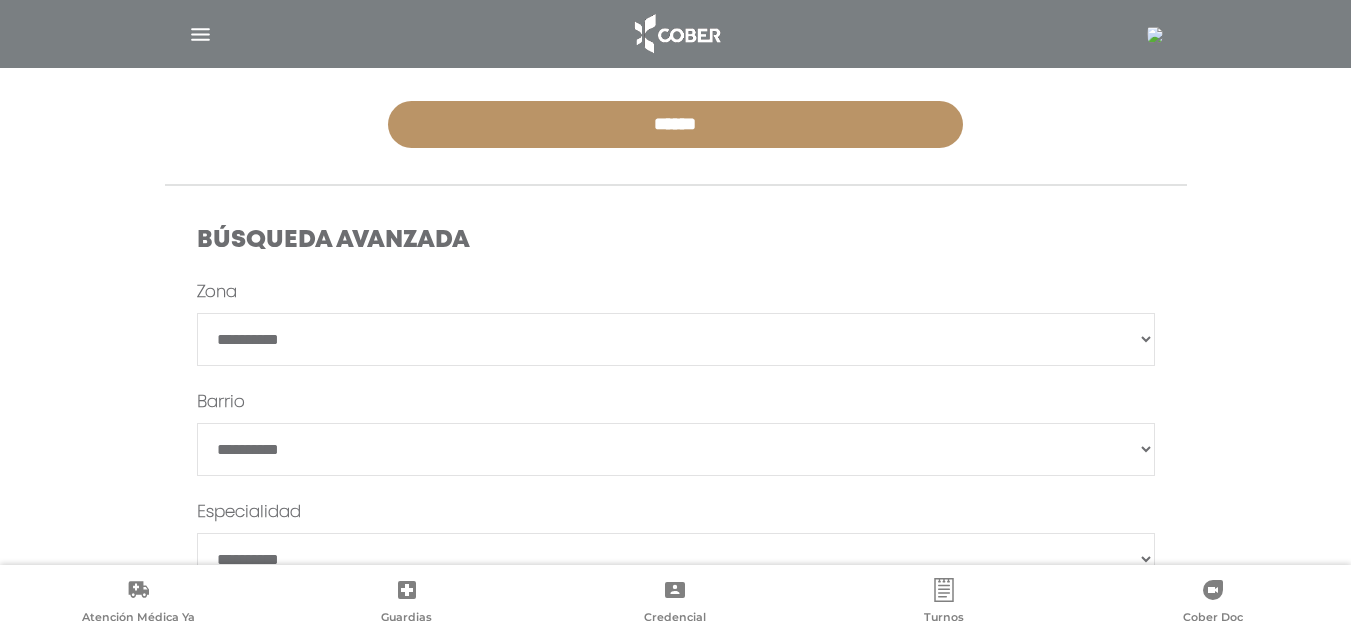 scroll, scrollTop: 500, scrollLeft: 0, axis: vertical 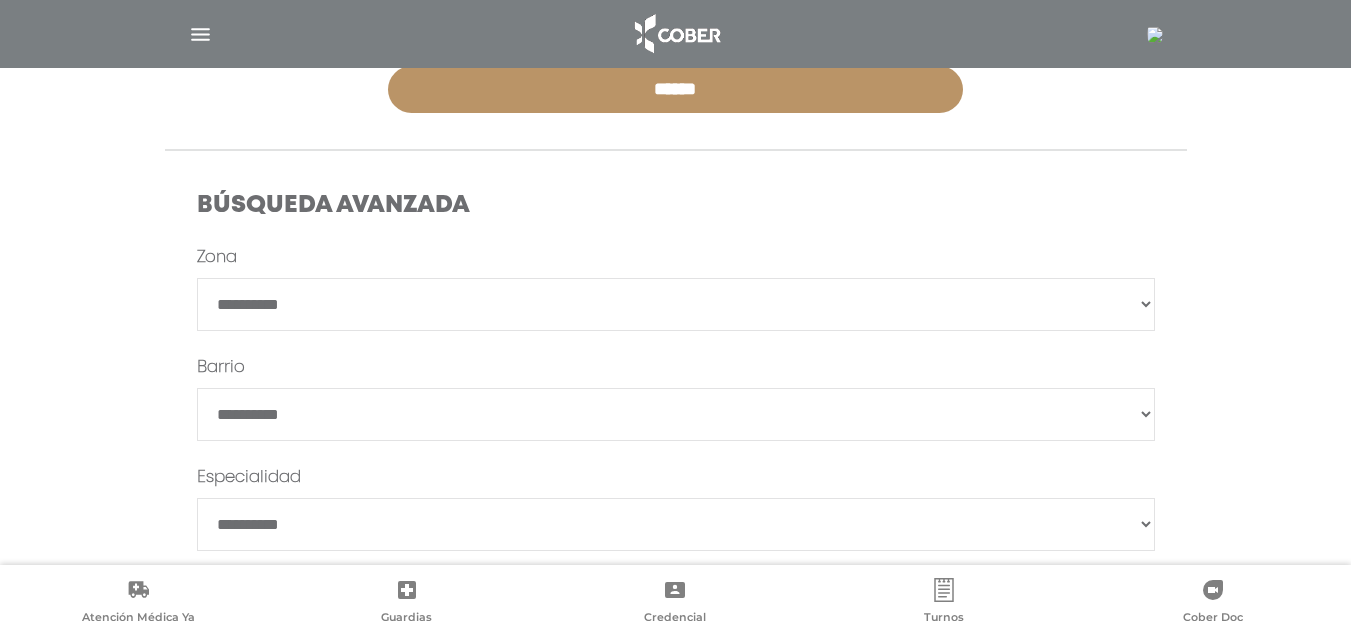 click on "**********" at bounding box center [676, 524] 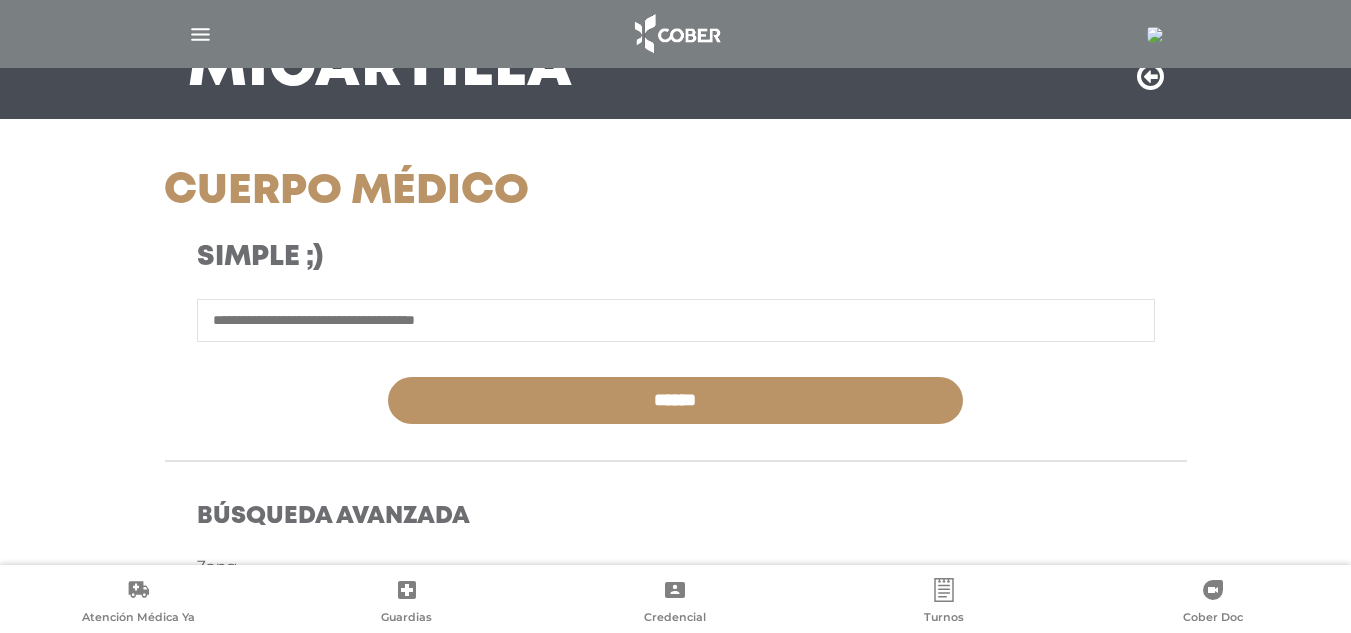 scroll, scrollTop: 100, scrollLeft: 0, axis: vertical 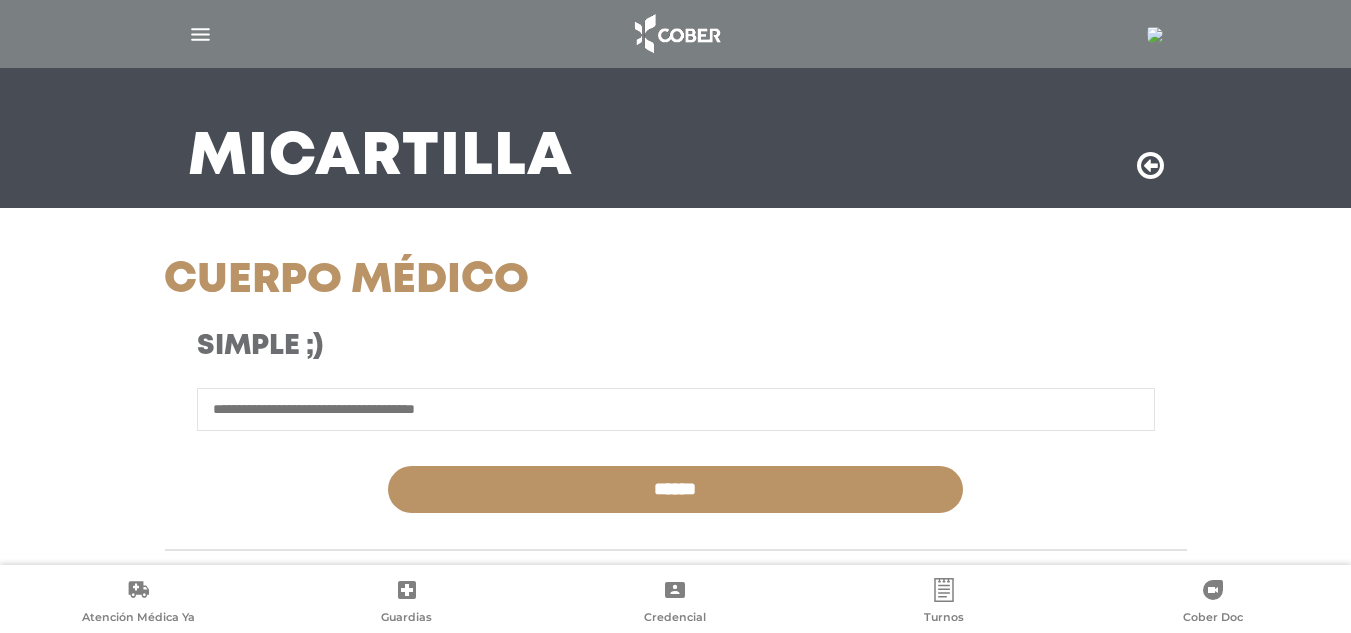 click at bounding box center (676, 409) 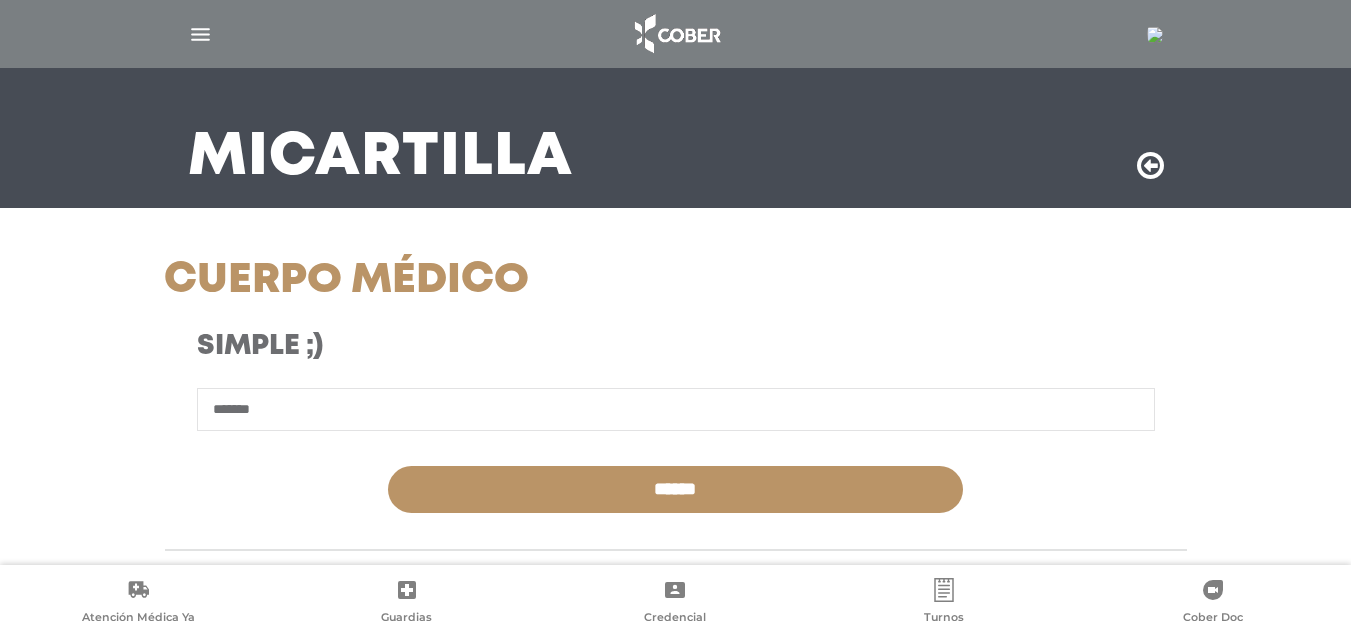 type on "*******" 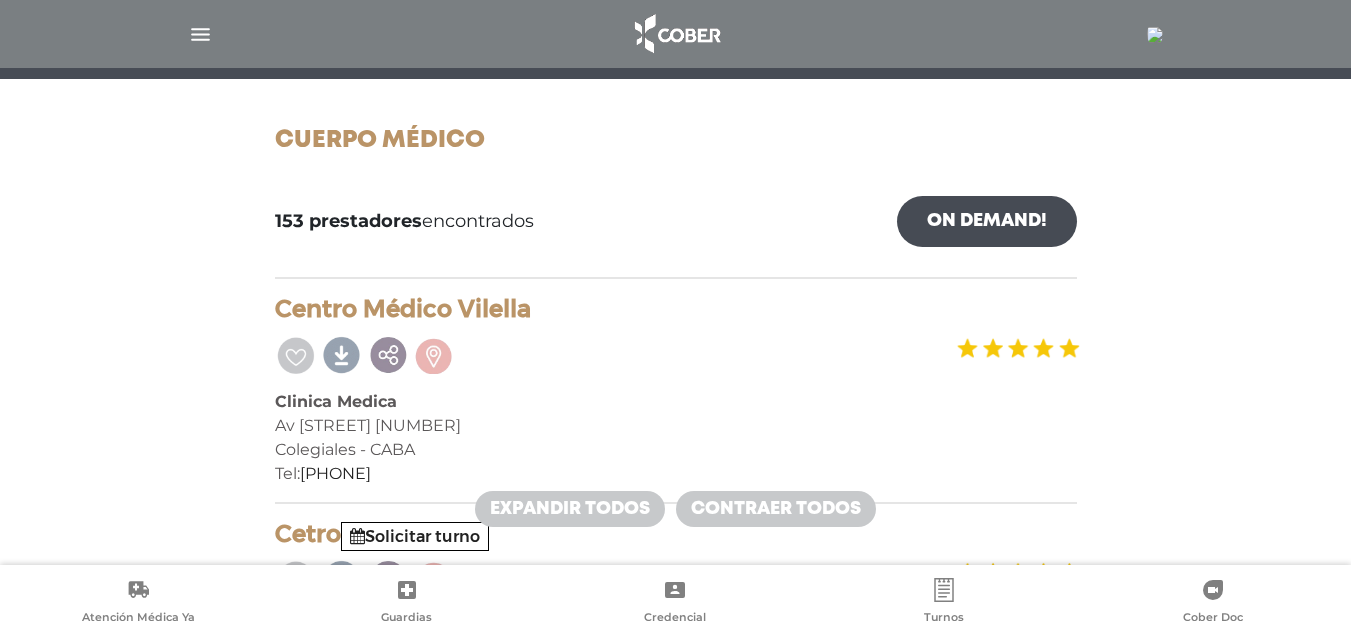 scroll, scrollTop: 200, scrollLeft: 0, axis: vertical 